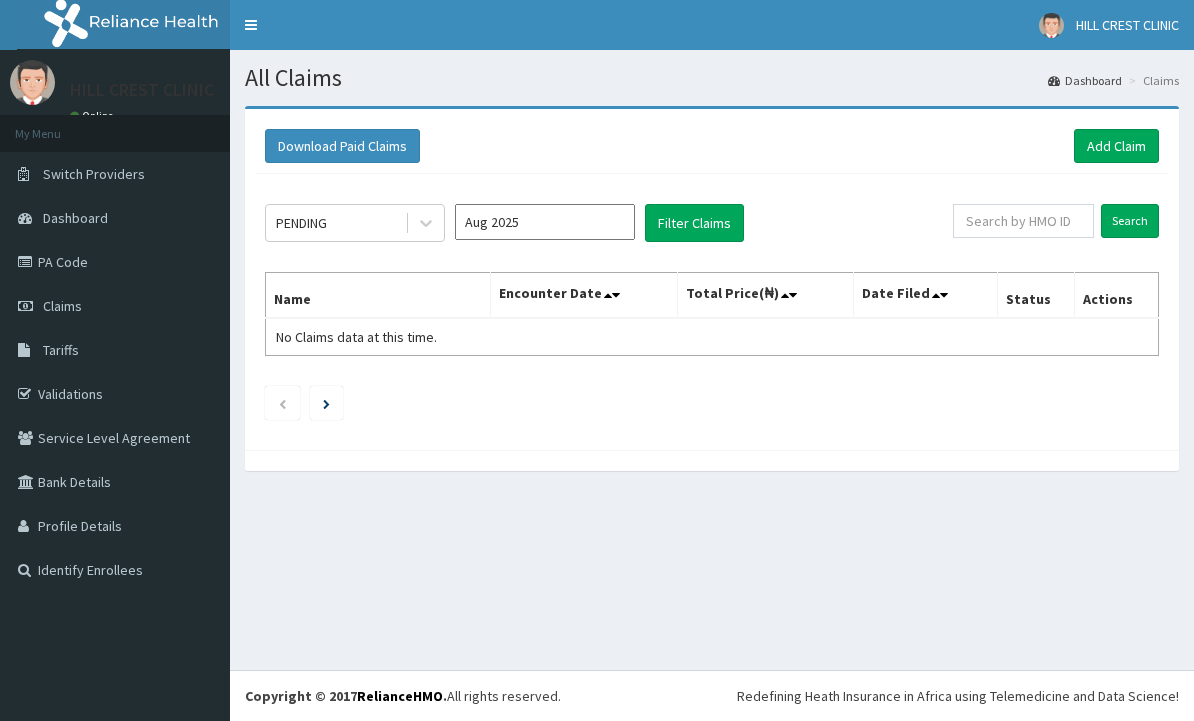 scroll, scrollTop: 0, scrollLeft: 0, axis: both 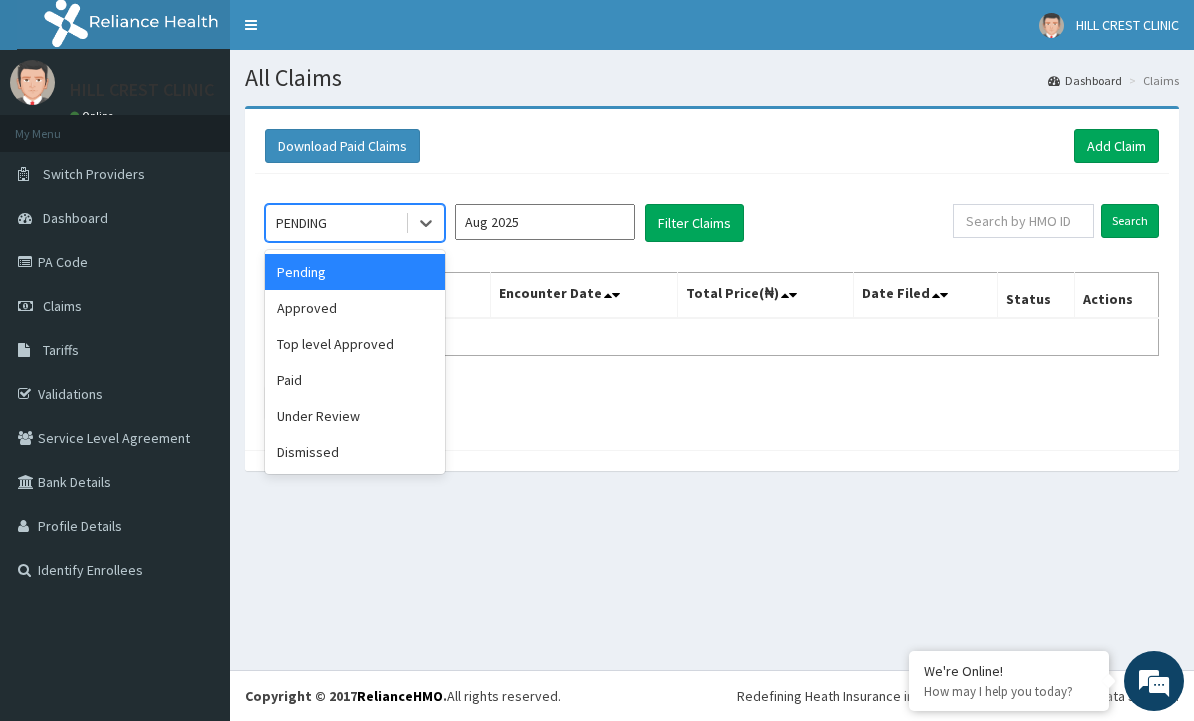 click on "Aug 2025" at bounding box center (545, 222) 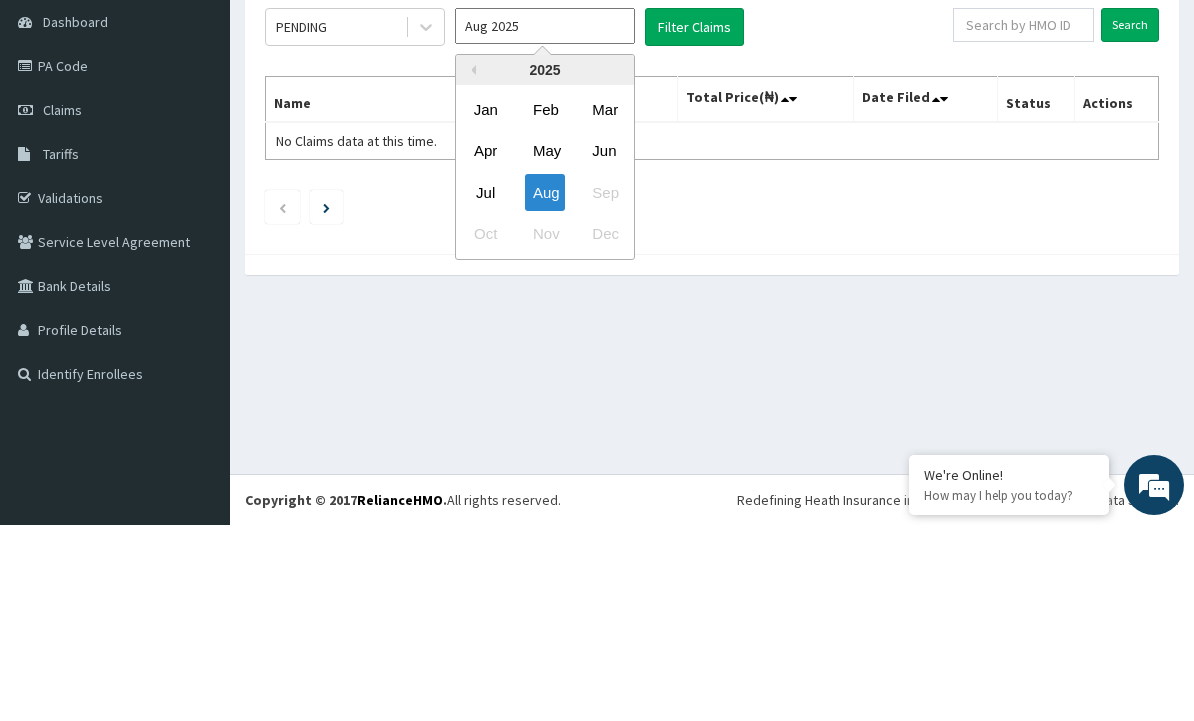 click on "Jun" at bounding box center (604, 347) 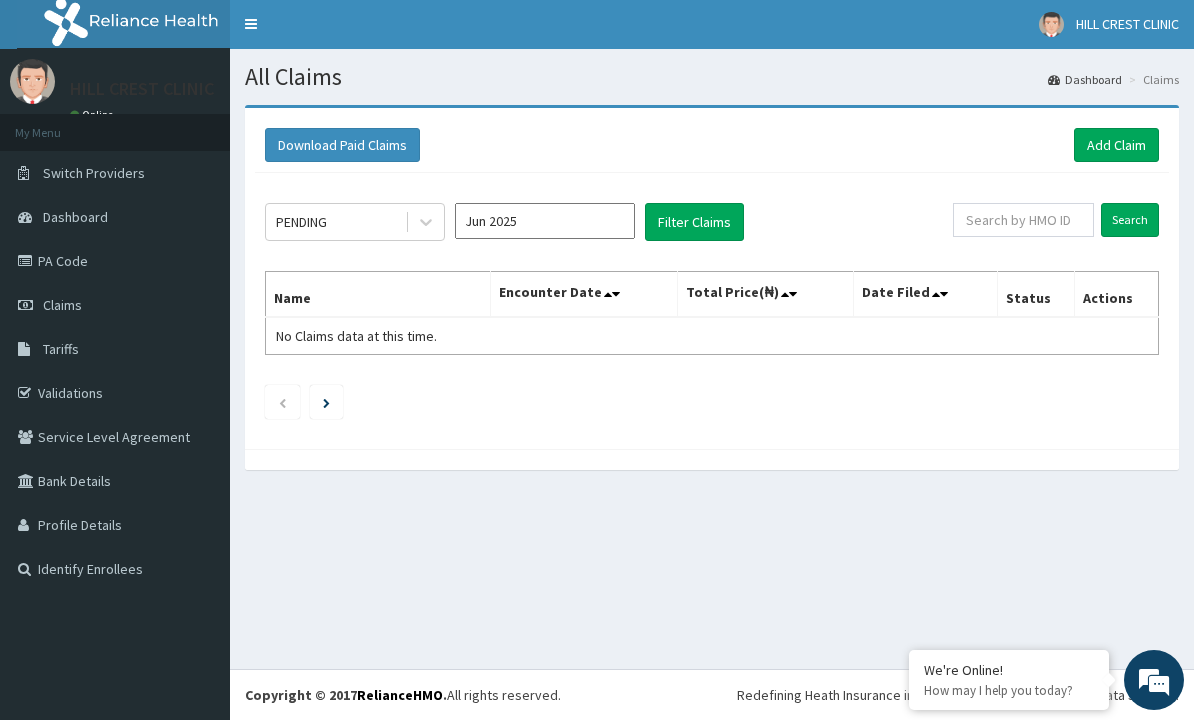 click on "Filter Claims" at bounding box center [694, 223] 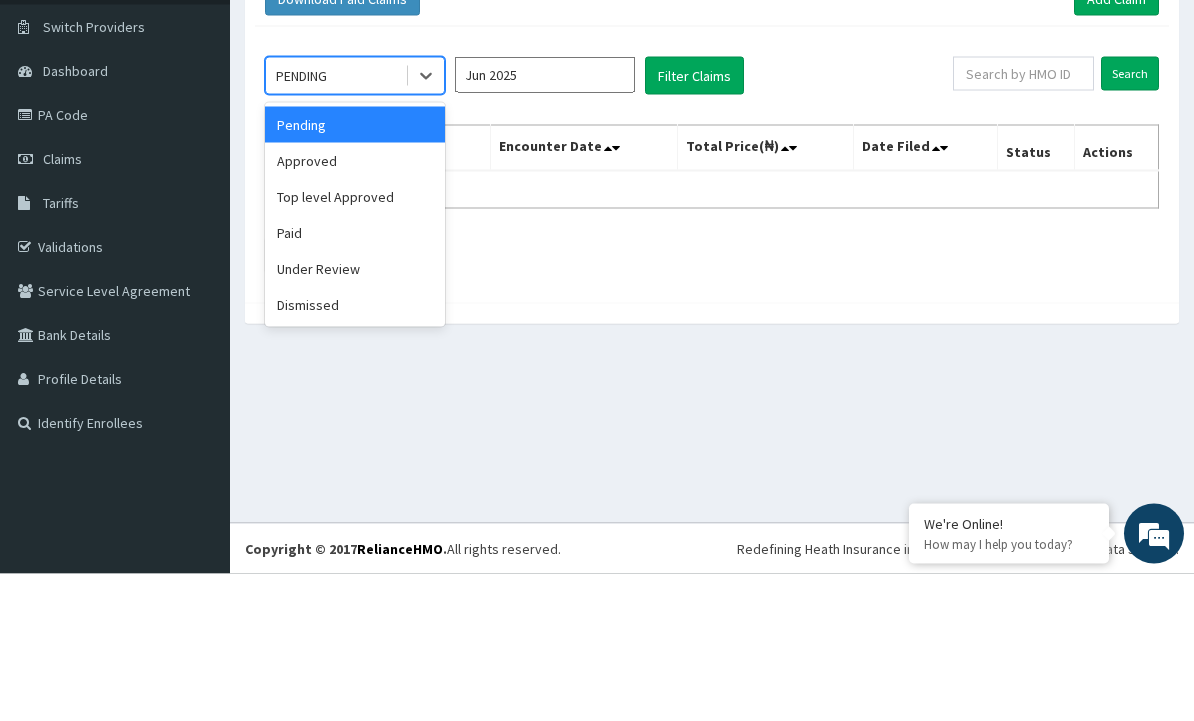 click on "Approved" at bounding box center (355, 308) 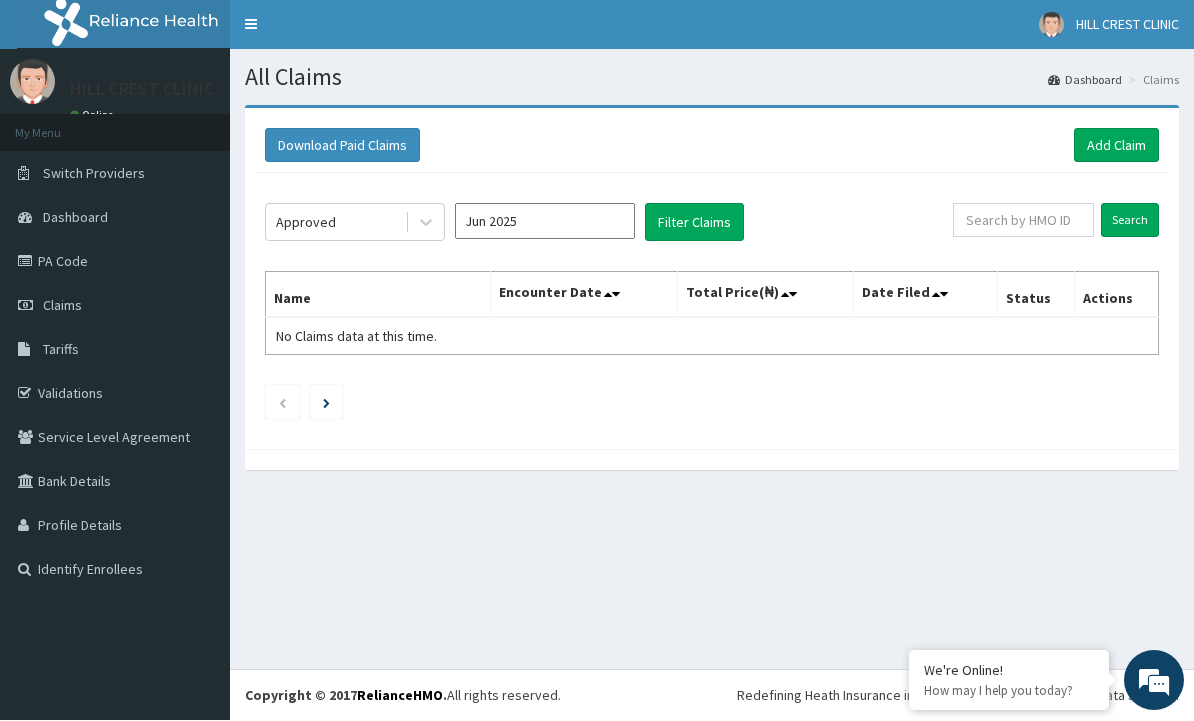 click on "Filter Claims" at bounding box center [694, 223] 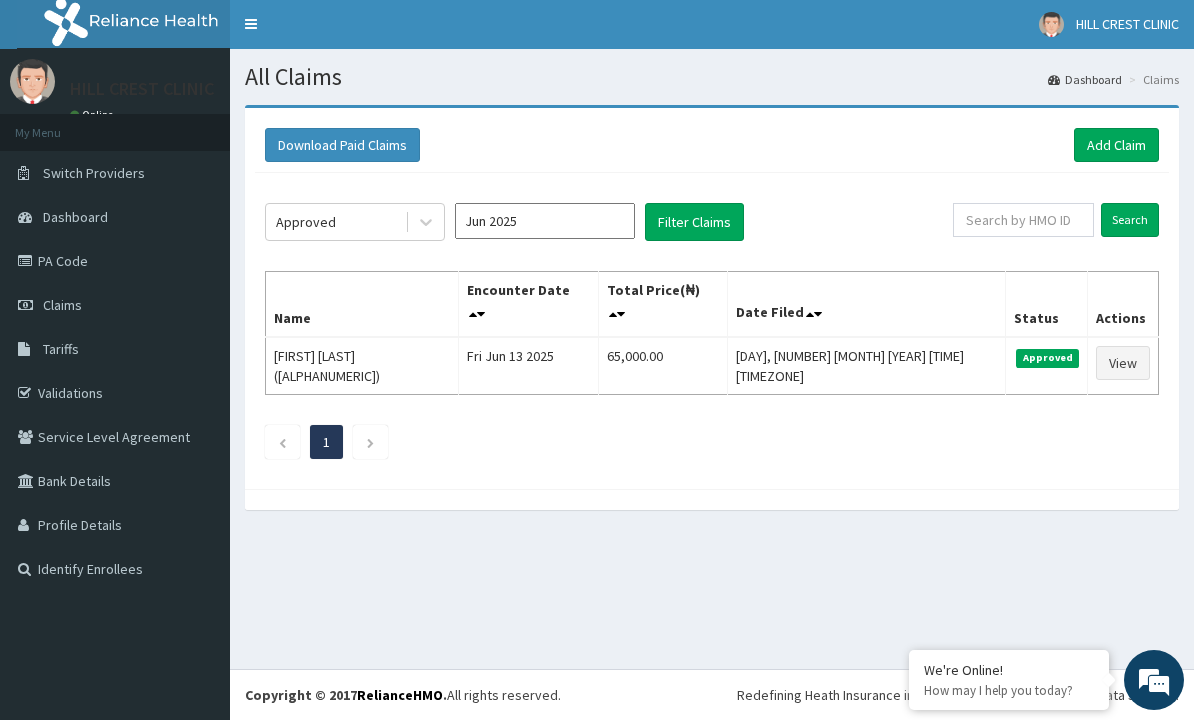 click on "Filter Claims" at bounding box center [694, 223] 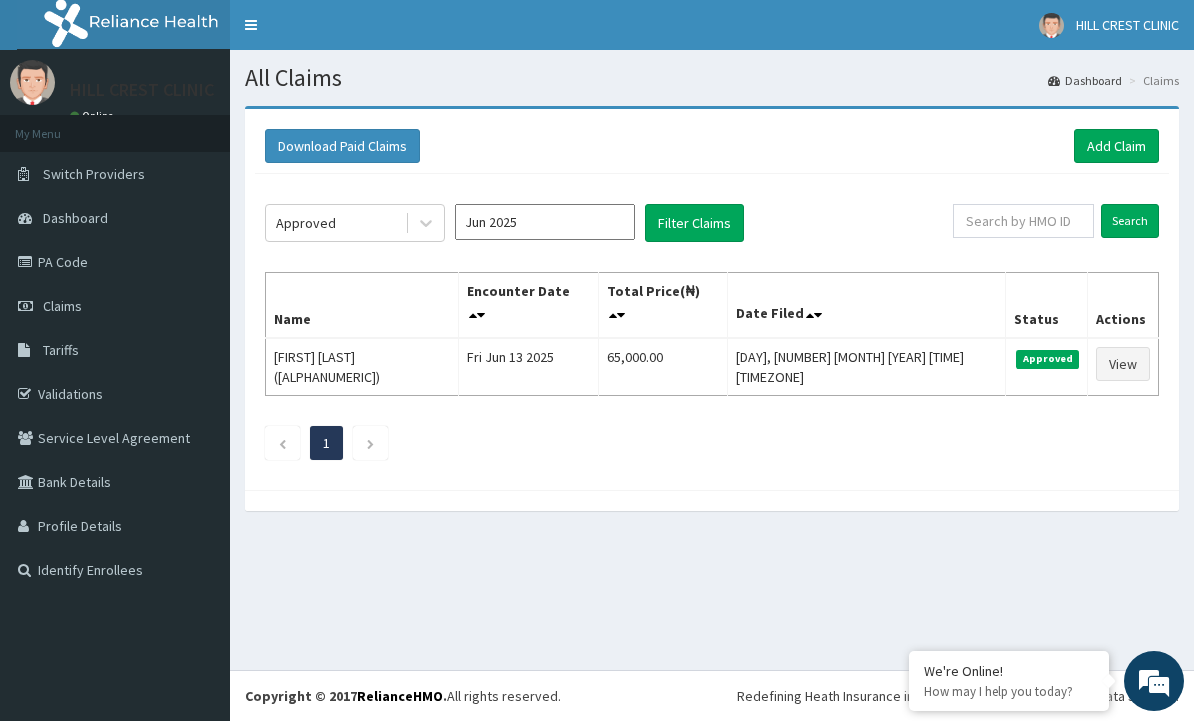 click on "Filter Claims" at bounding box center [694, 223] 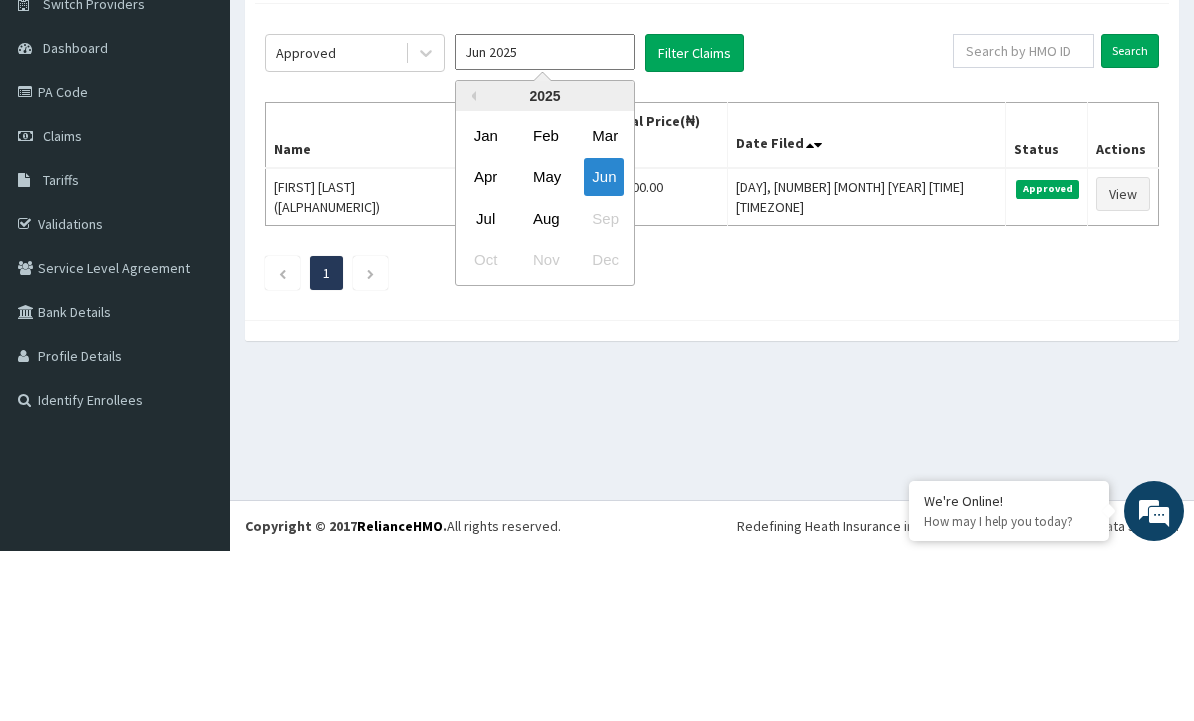 click on "Jul" at bounding box center (486, 388) 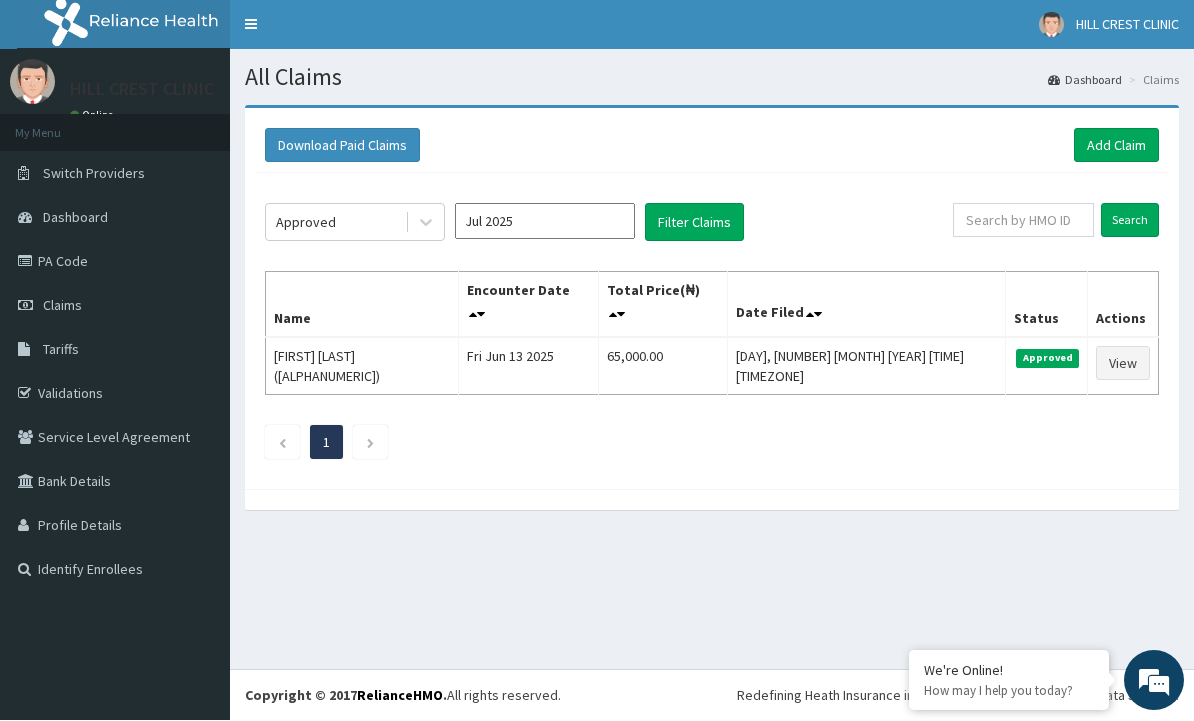 click on "Jul 2025" at bounding box center [545, 222] 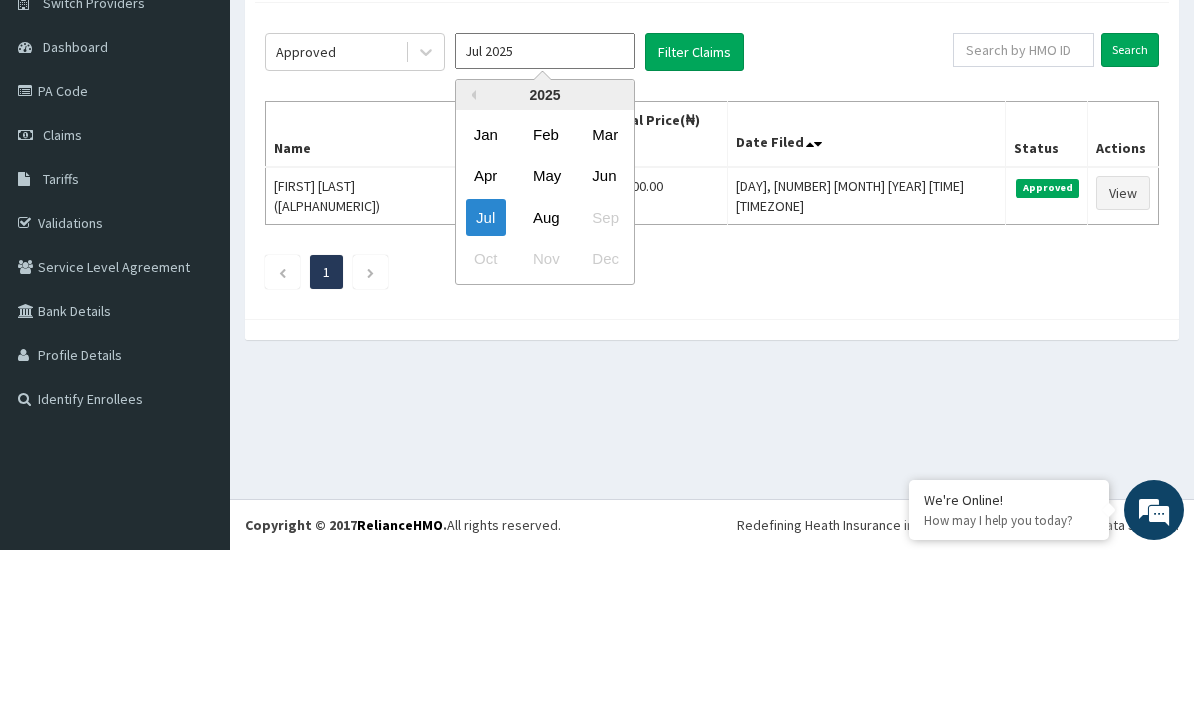 click on "Aug" at bounding box center (545, 388) 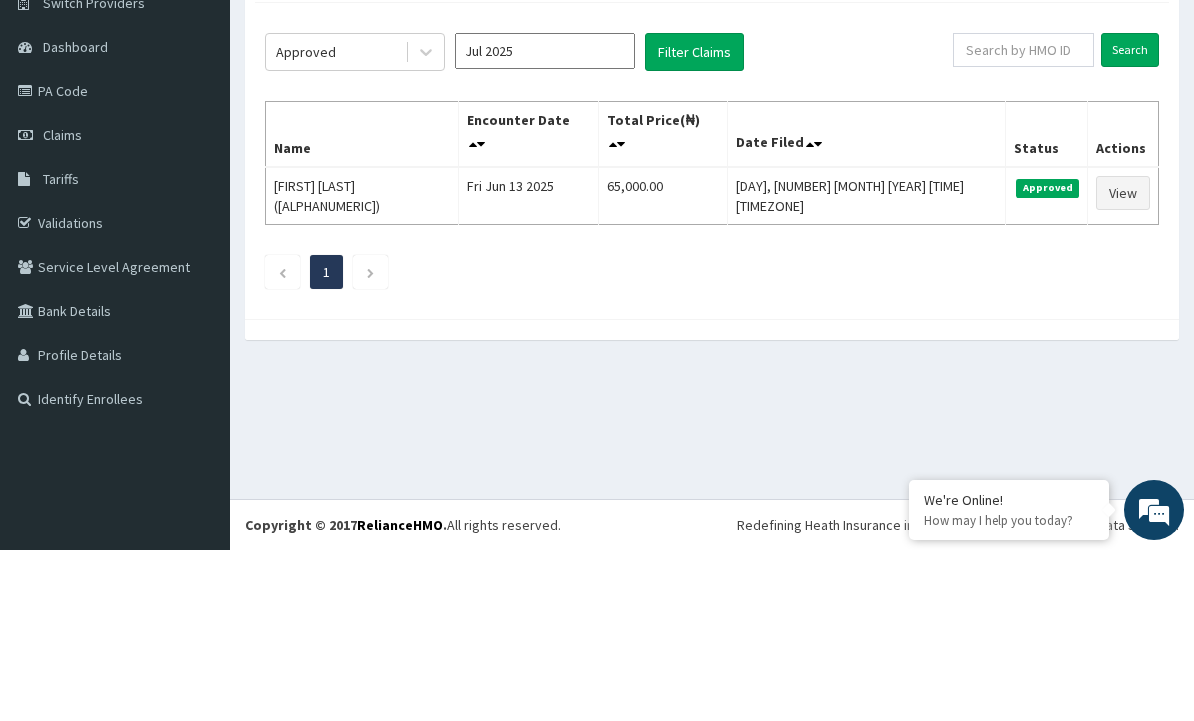 type on "Aug 2025" 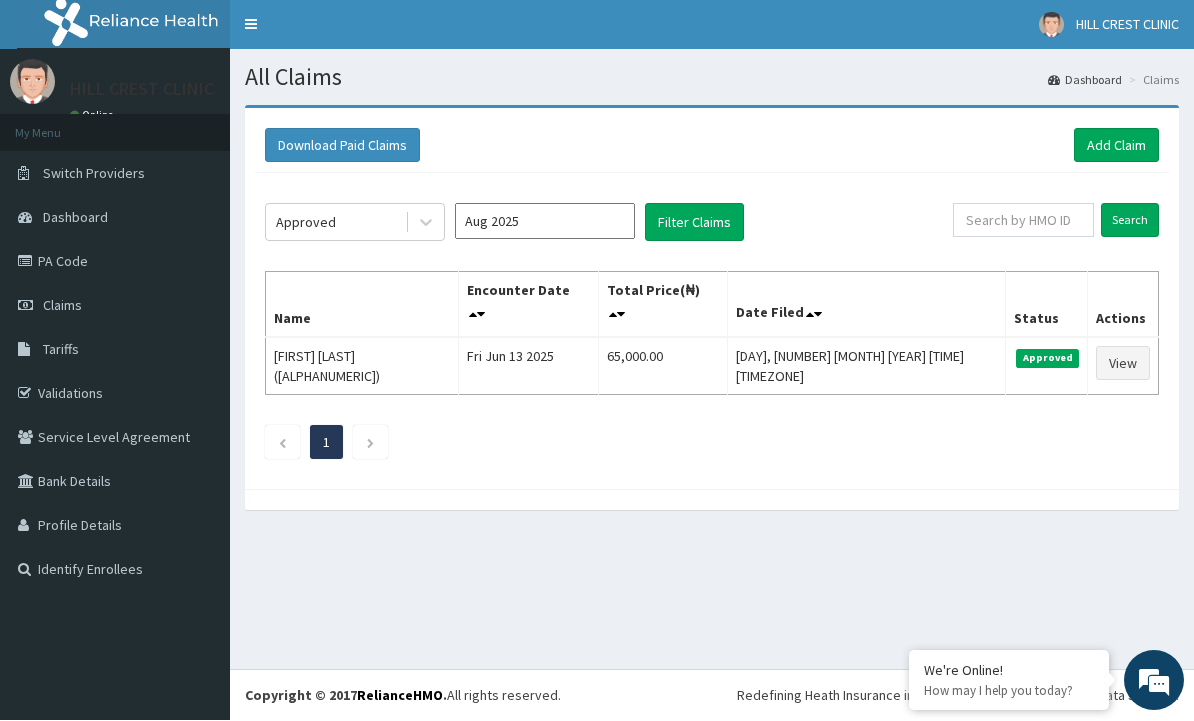 click on "Filter Claims" at bounding box center (694, 223) 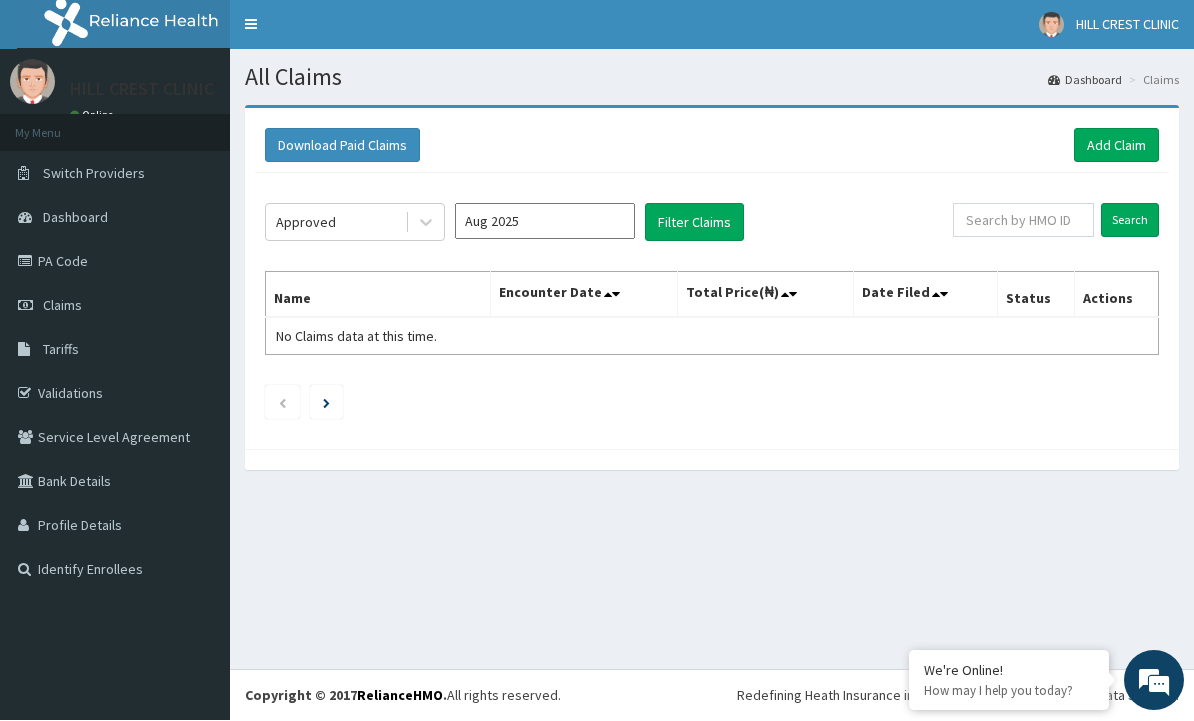 click on "Filter Claims" at bounding box center (694, 223) 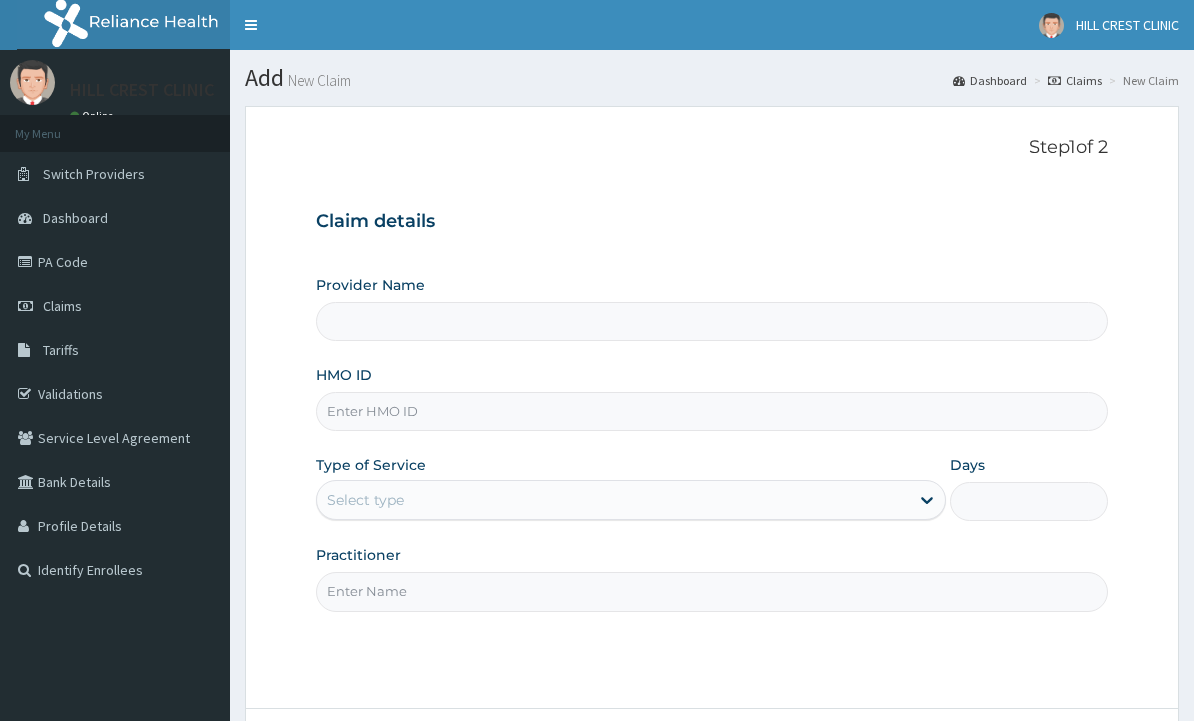 scroll, scrollTop: 0, scrollLeft: 0, axis: both 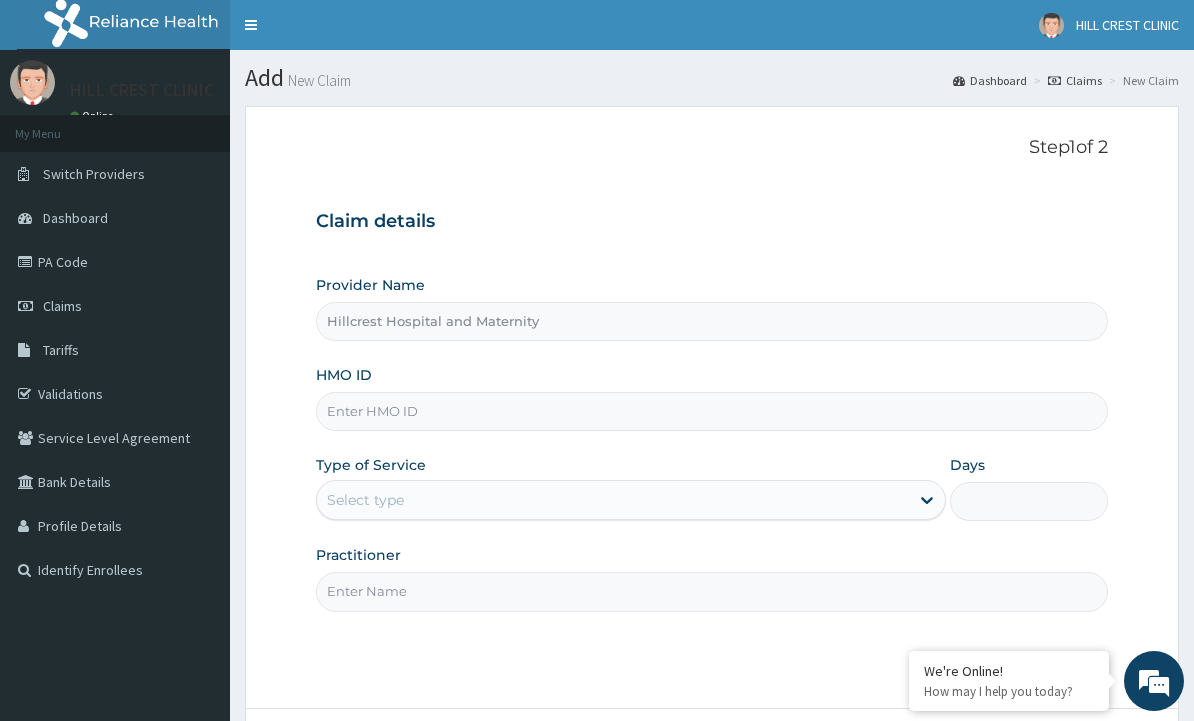 click on "HMO ID" at bounding box center (712, 411) 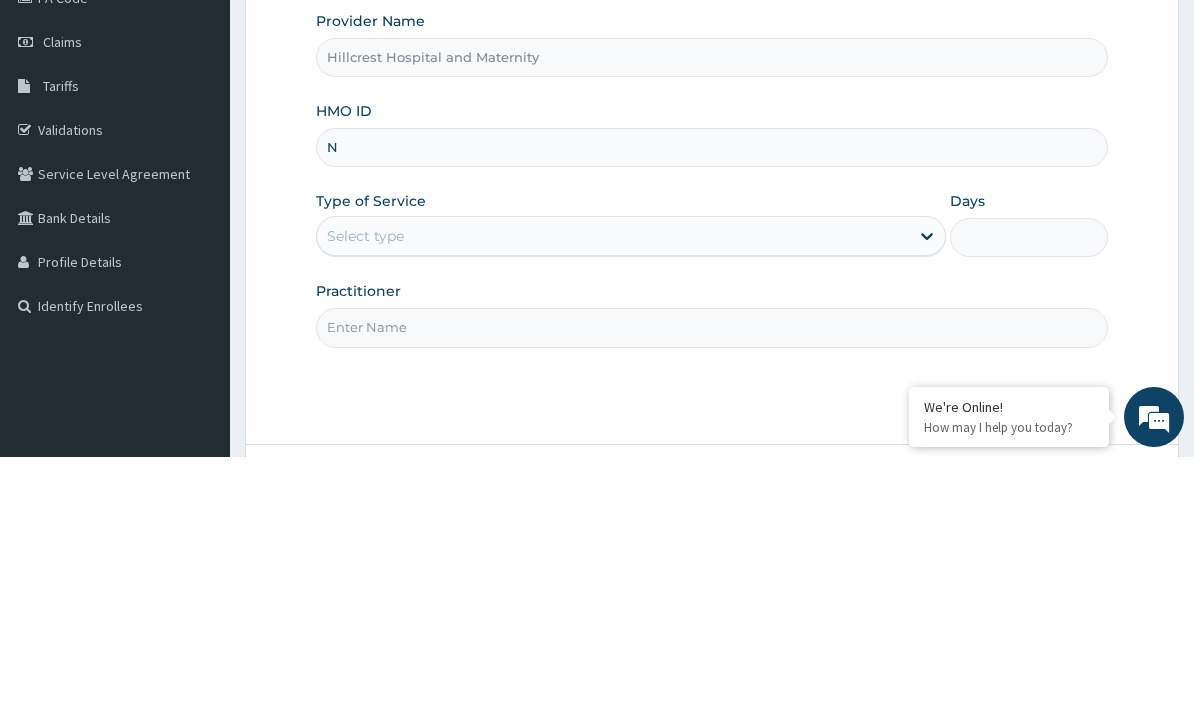 scroll, scrollTop: 0, scrollLeft: 0, axis: both 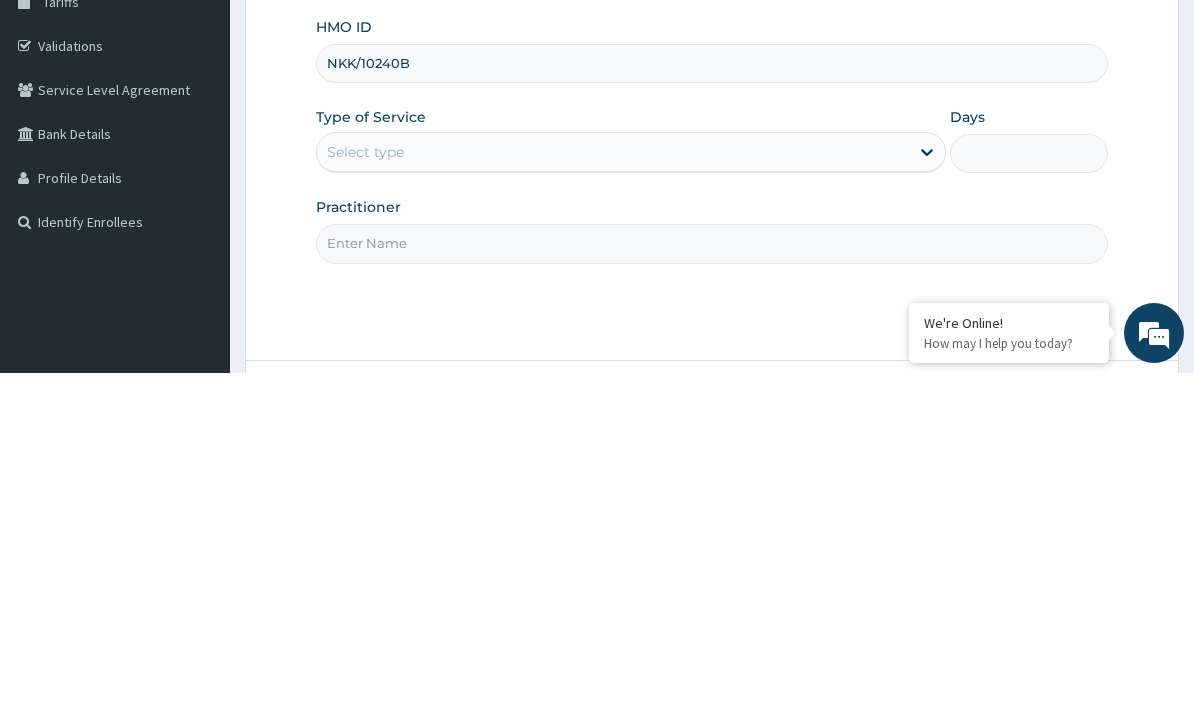 type on "NKK/10240B" 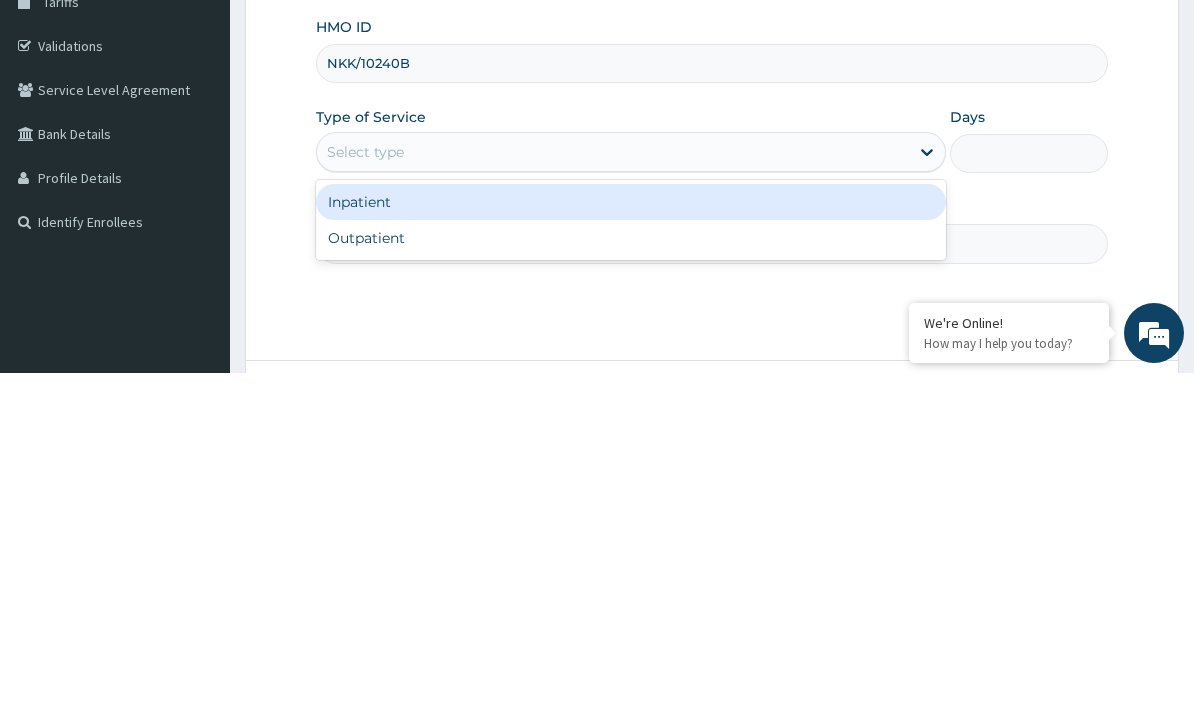 click on "Inpatient" at bounding box center (631, 550) 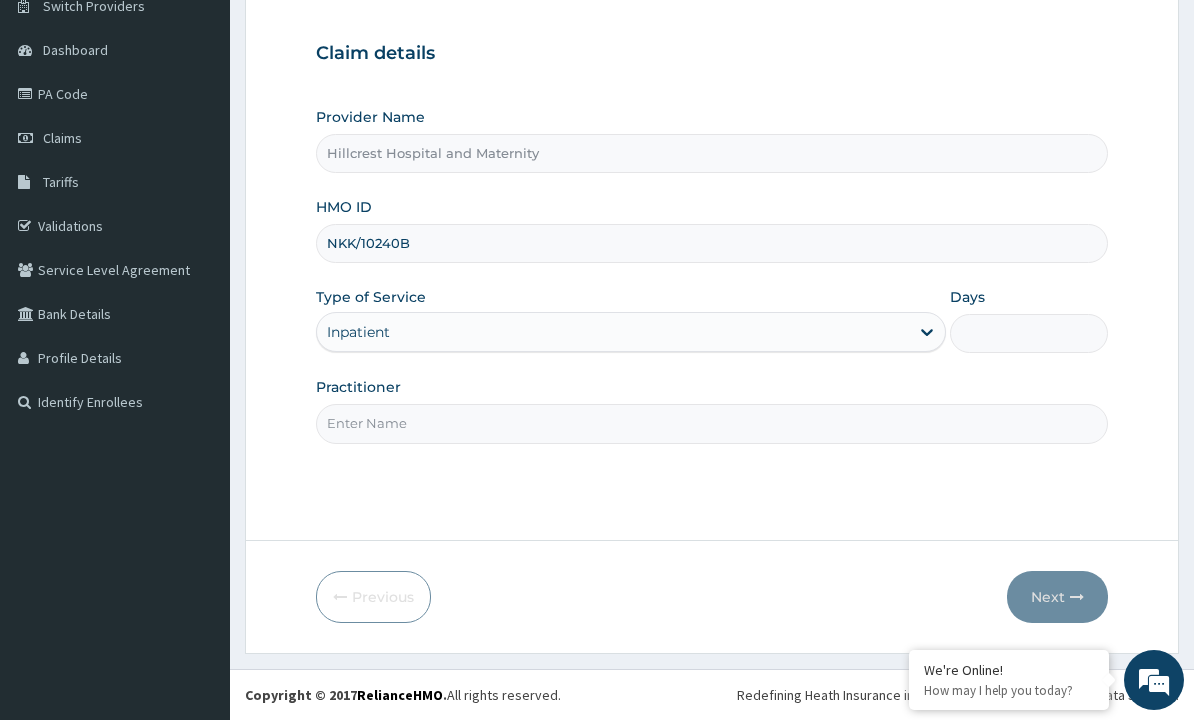 click on "Days" at bounding box center [1029, 334] 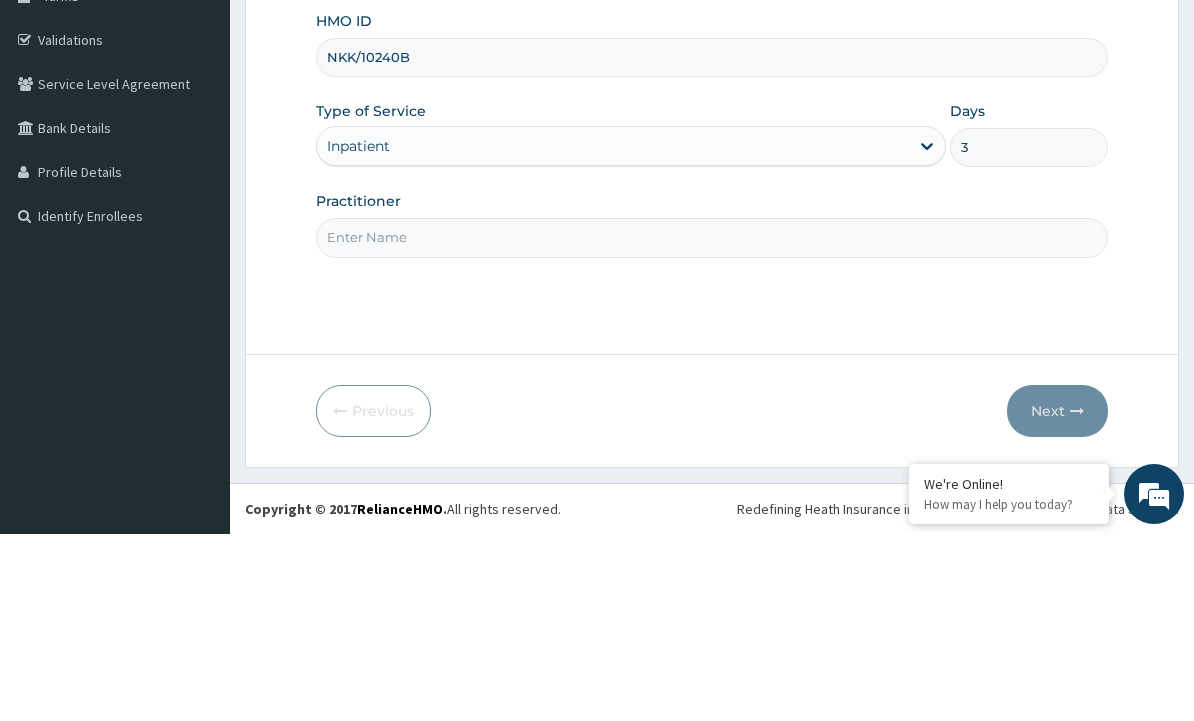 type on "3" 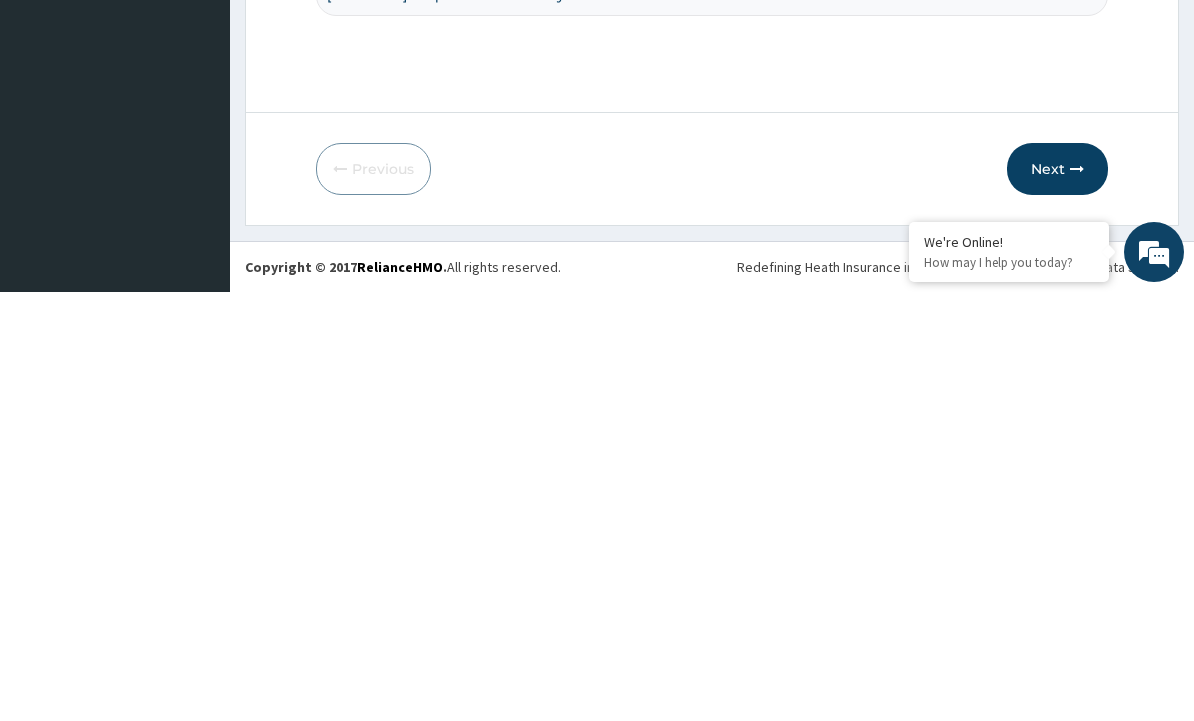 type on "Hillcrest hospital and maternity" 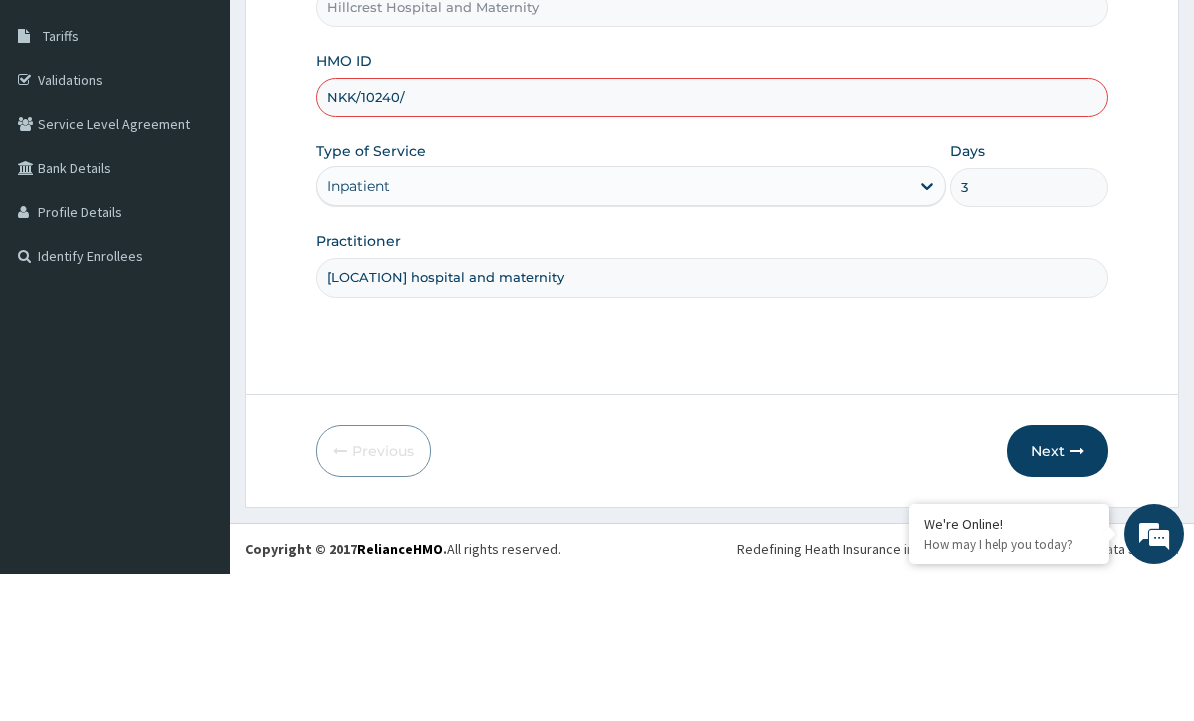 type on "NKK/10240/B" 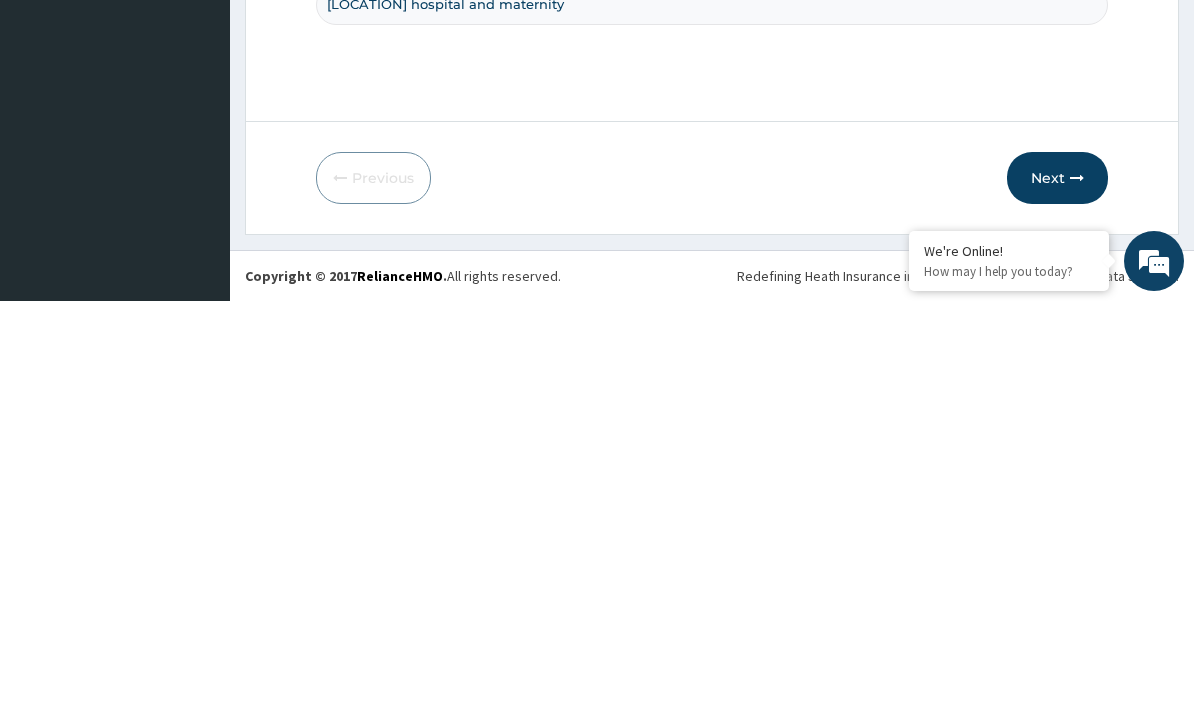 click on "Next" at bounding box center [1057, 598] 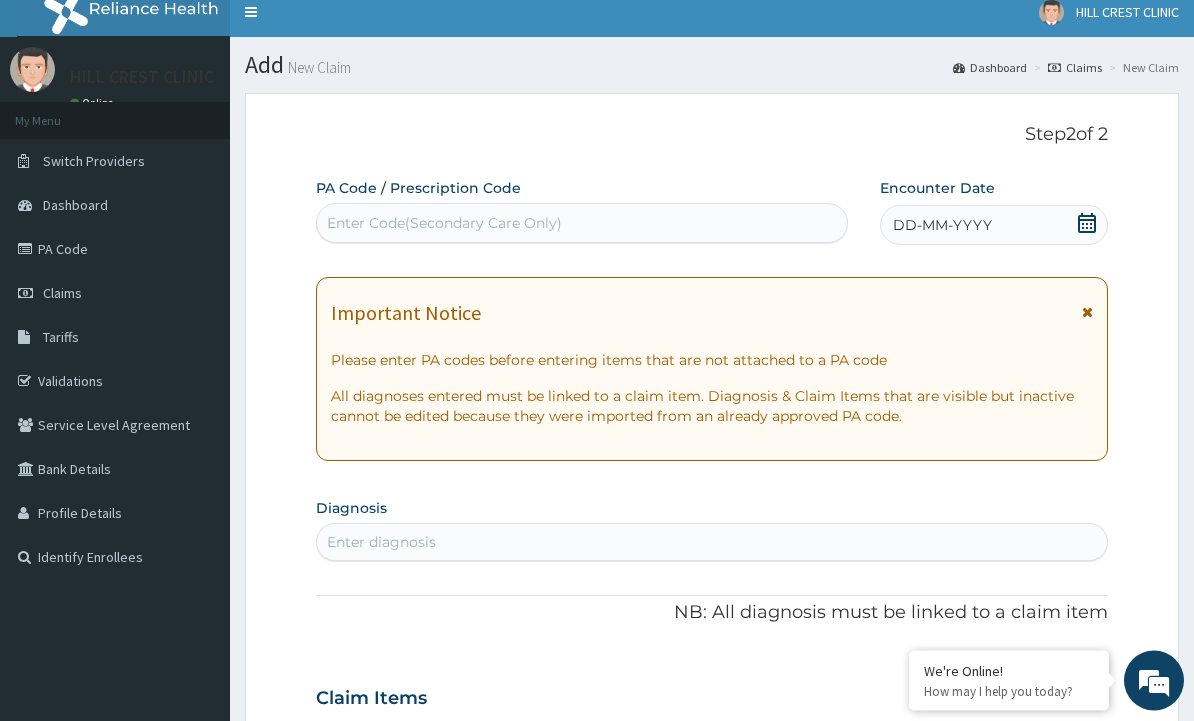 scroll, scrollTop: 0, scrollLeft: 0, axis: both 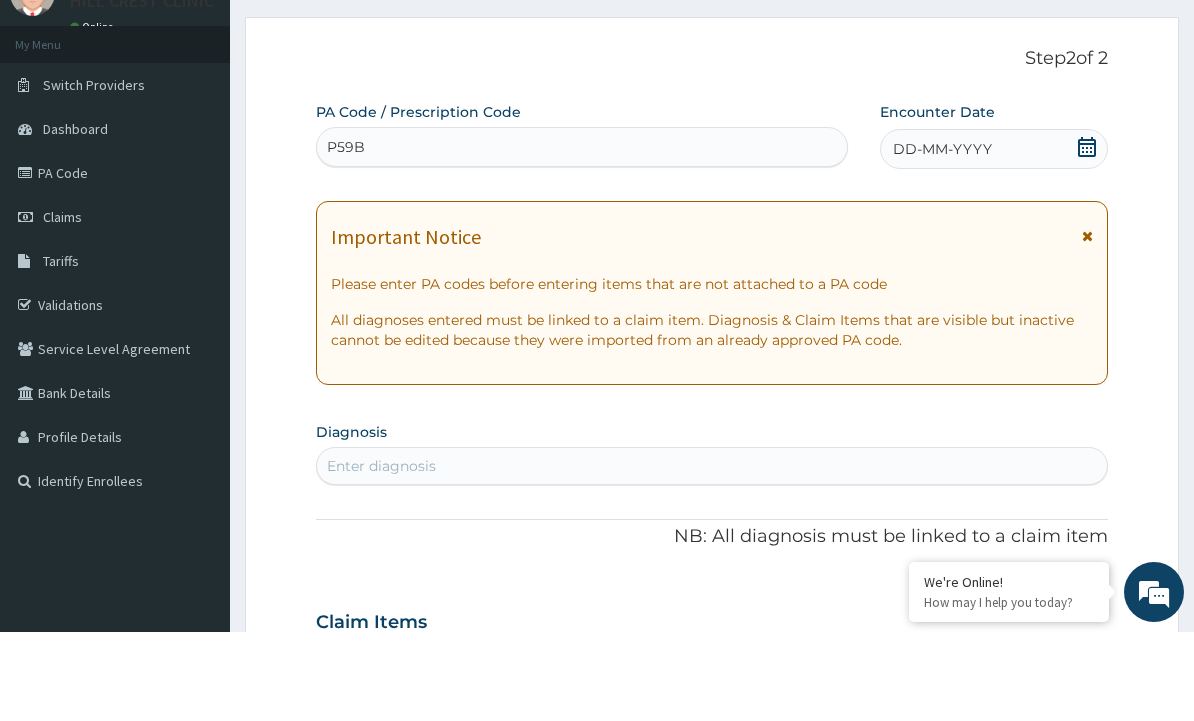 type on "P59BA" 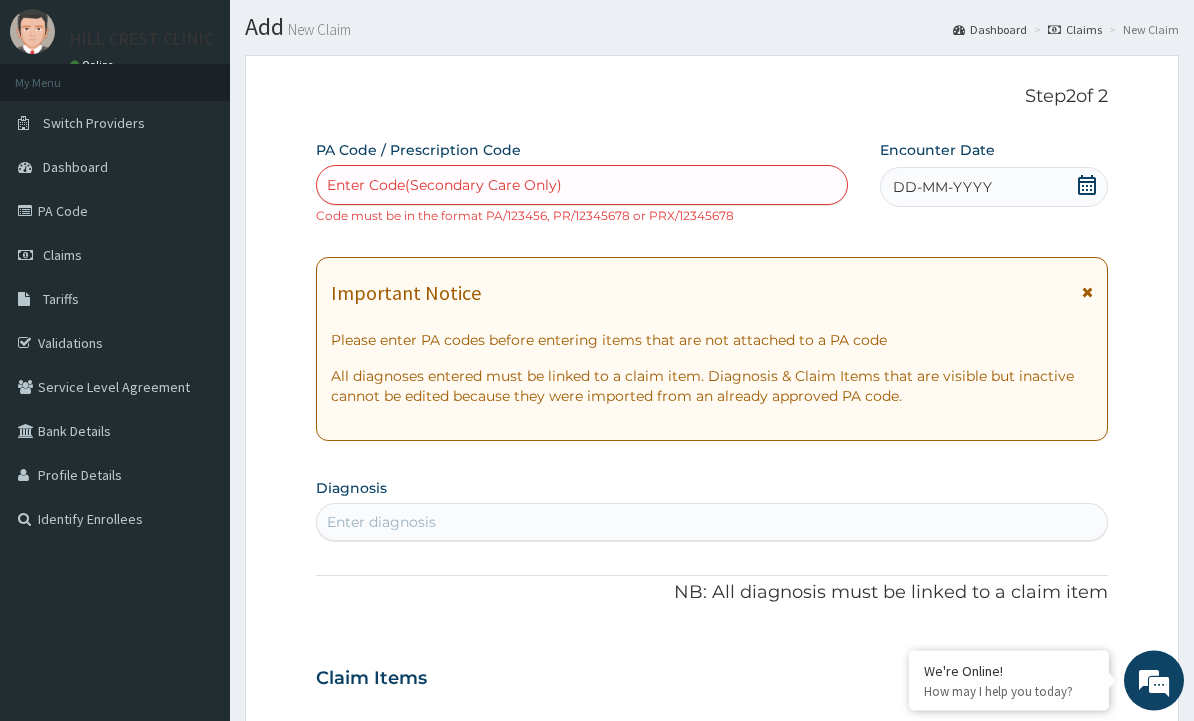 scroll, scrollTop: 0, scrollLeft: 0, axis: both 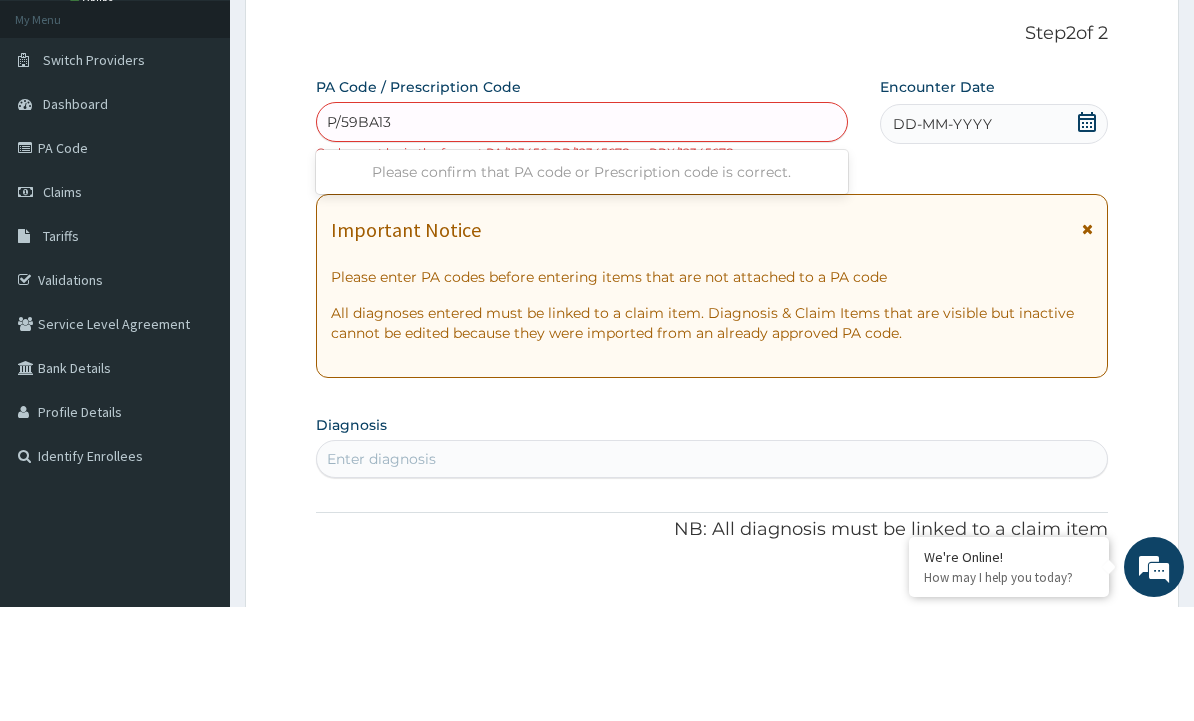 type on "P/59BA13" 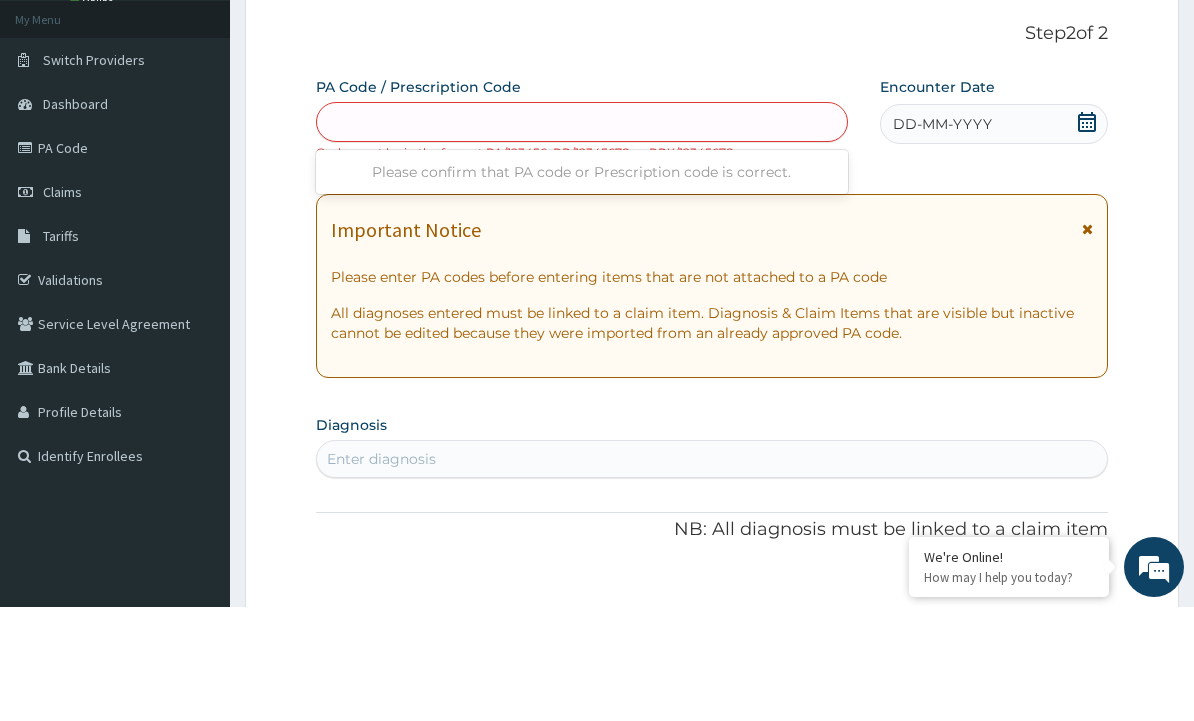 scroll, scrollTop: 114, scrollLeft: 0, axis: vertical 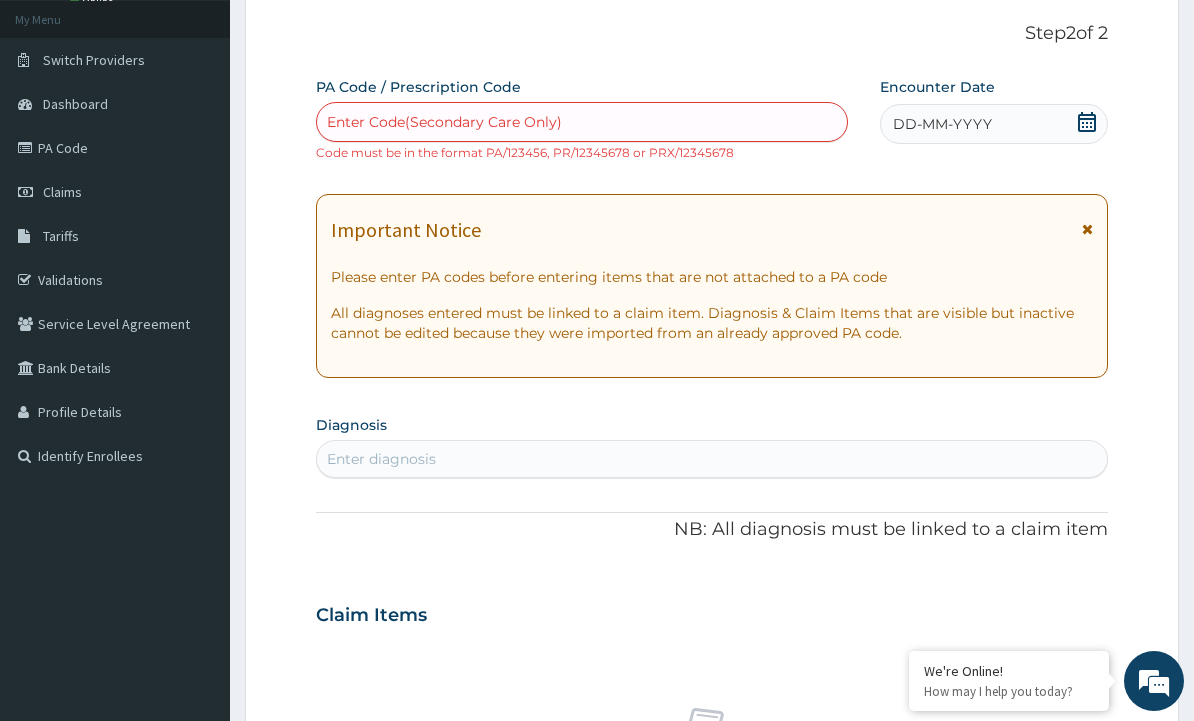 click 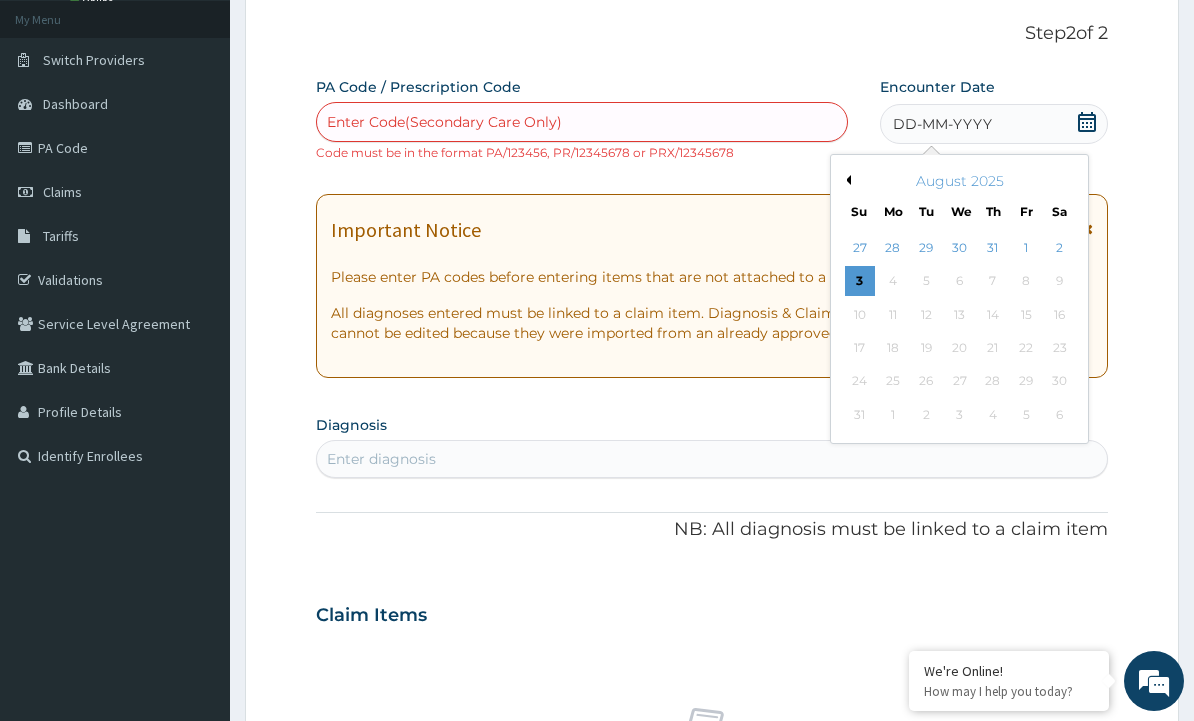 click on "Previous Month" at bounding box center [846, 180] 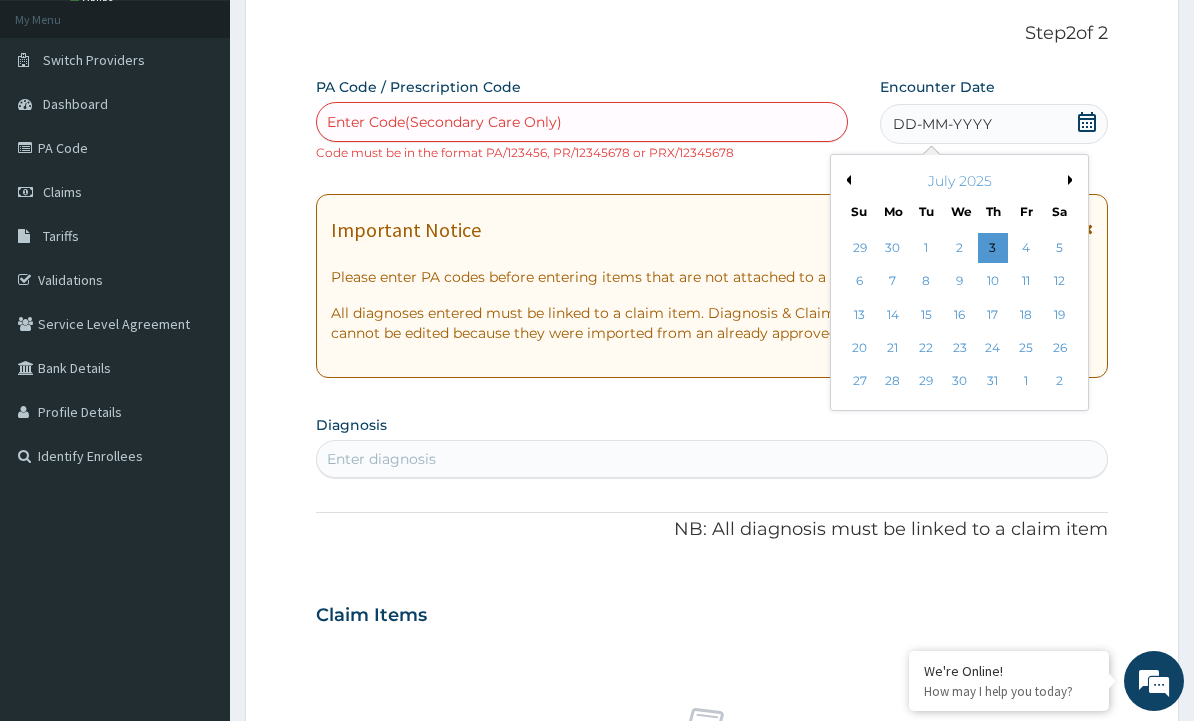 click on "30" at bounding box center [960, 382] 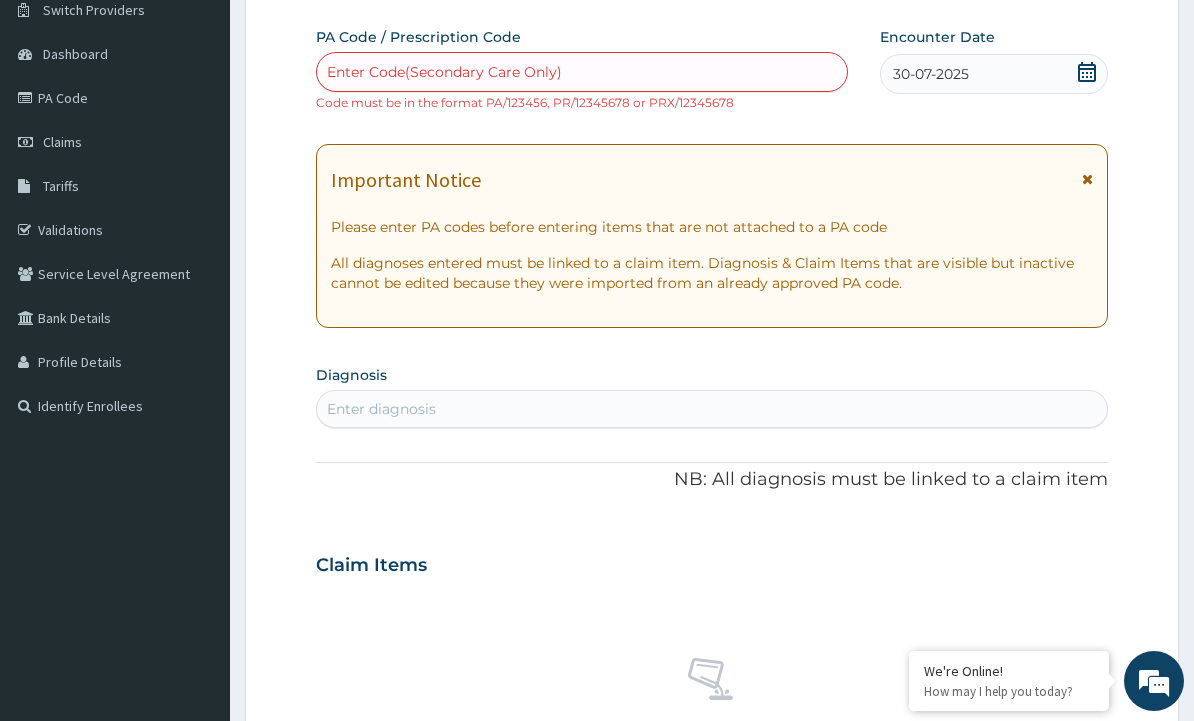 scroll, scrollTop: 166, scrollLeft: 0, axis: vertical 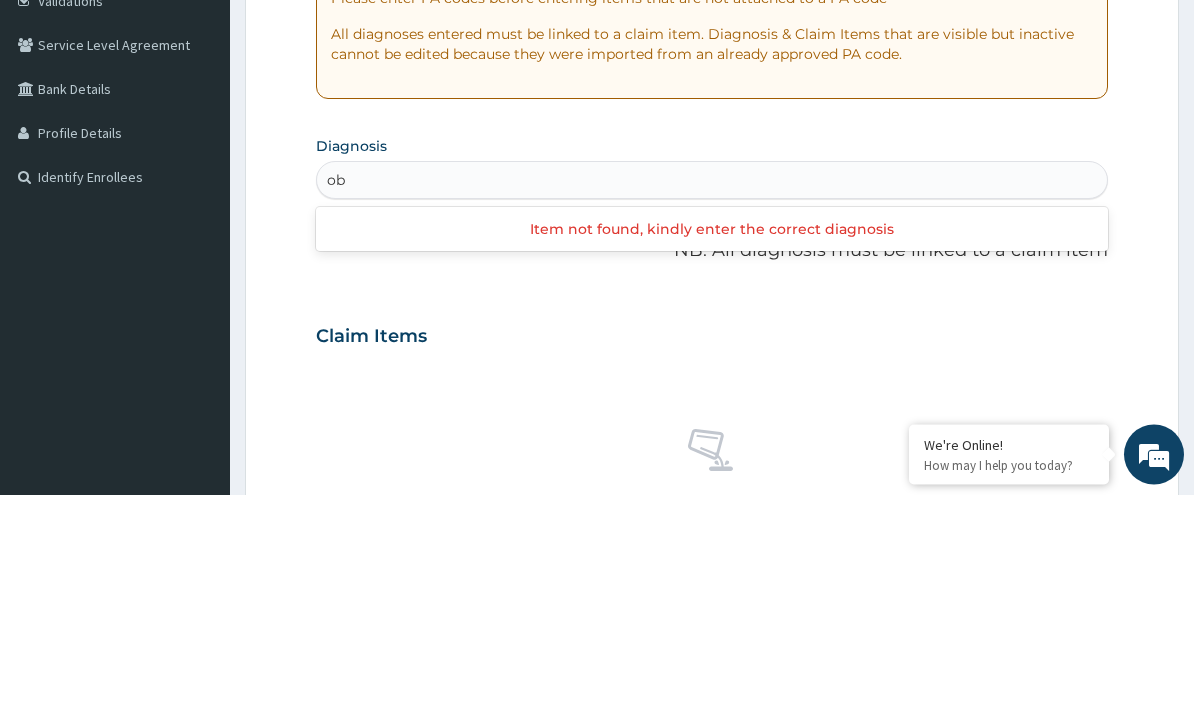 type on "o" 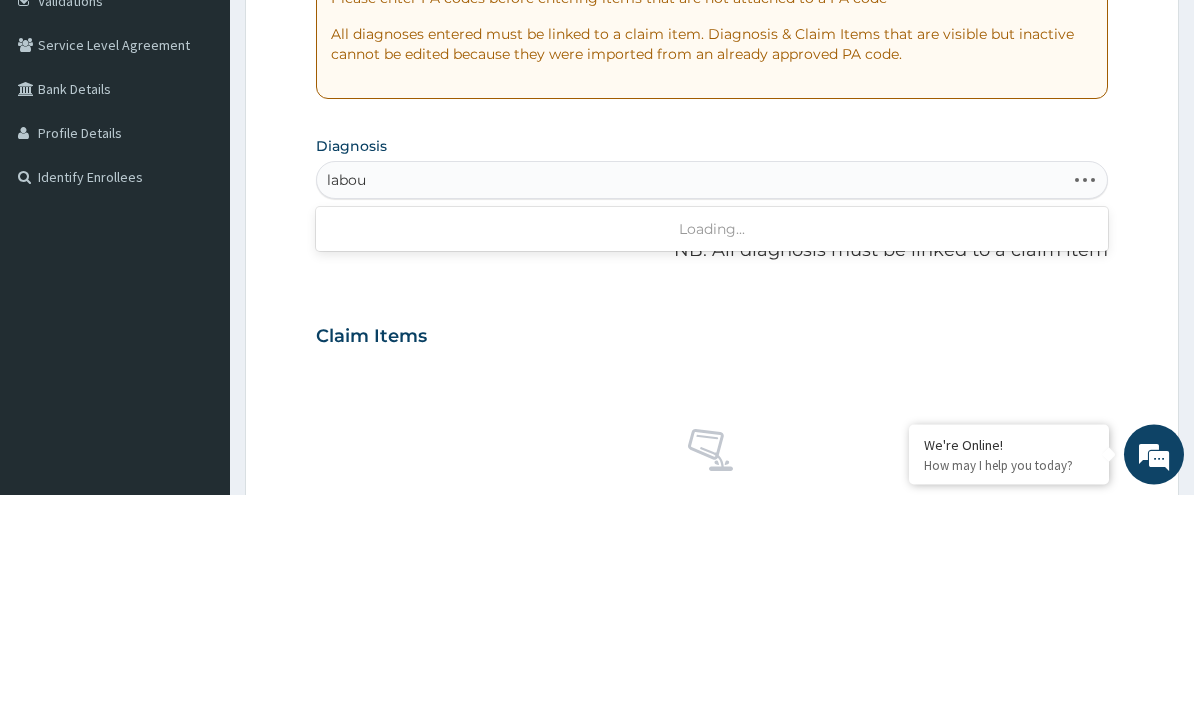 type on "labour" 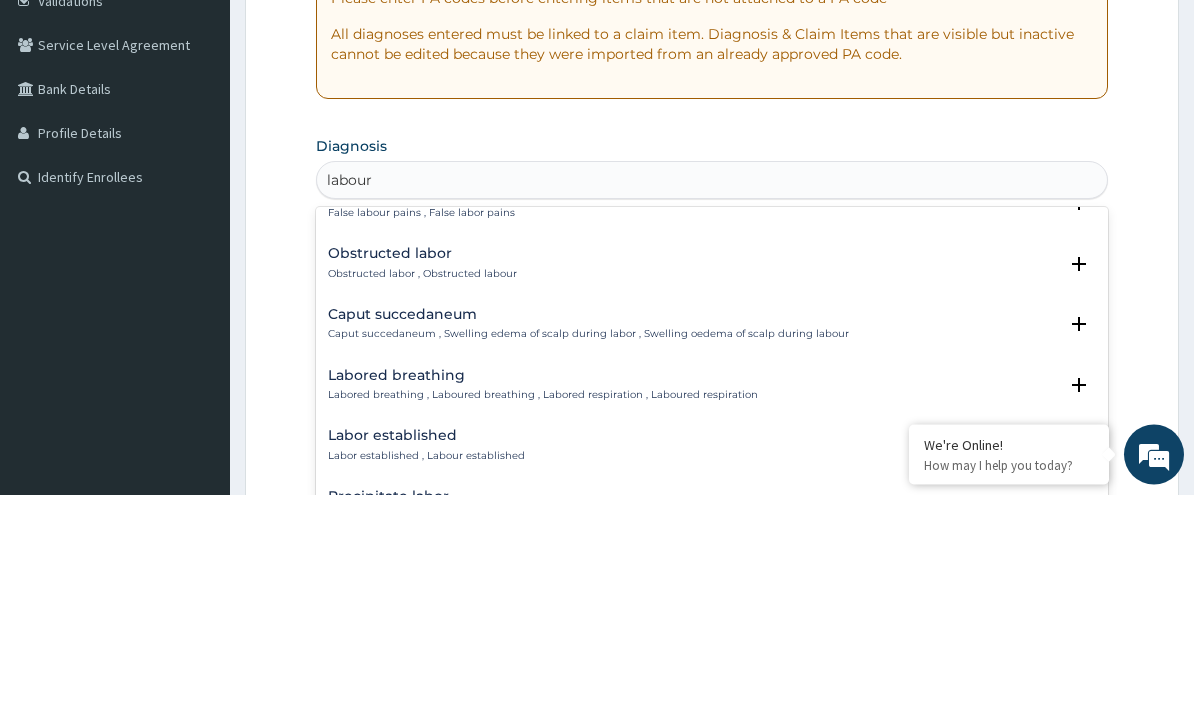 scroll, scrollTop: 963, scrollLeft: 0, axis: vertical 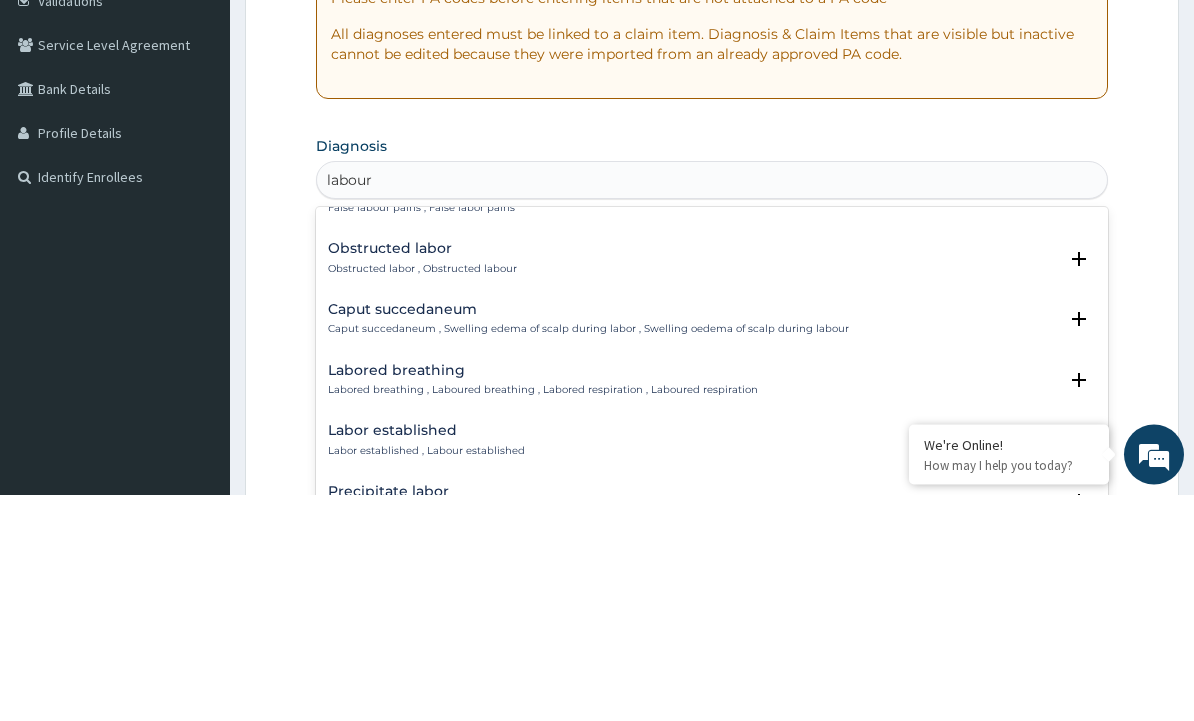 click on "Obstructed labor , Obstructed labour" at bounding box center (422, 496) 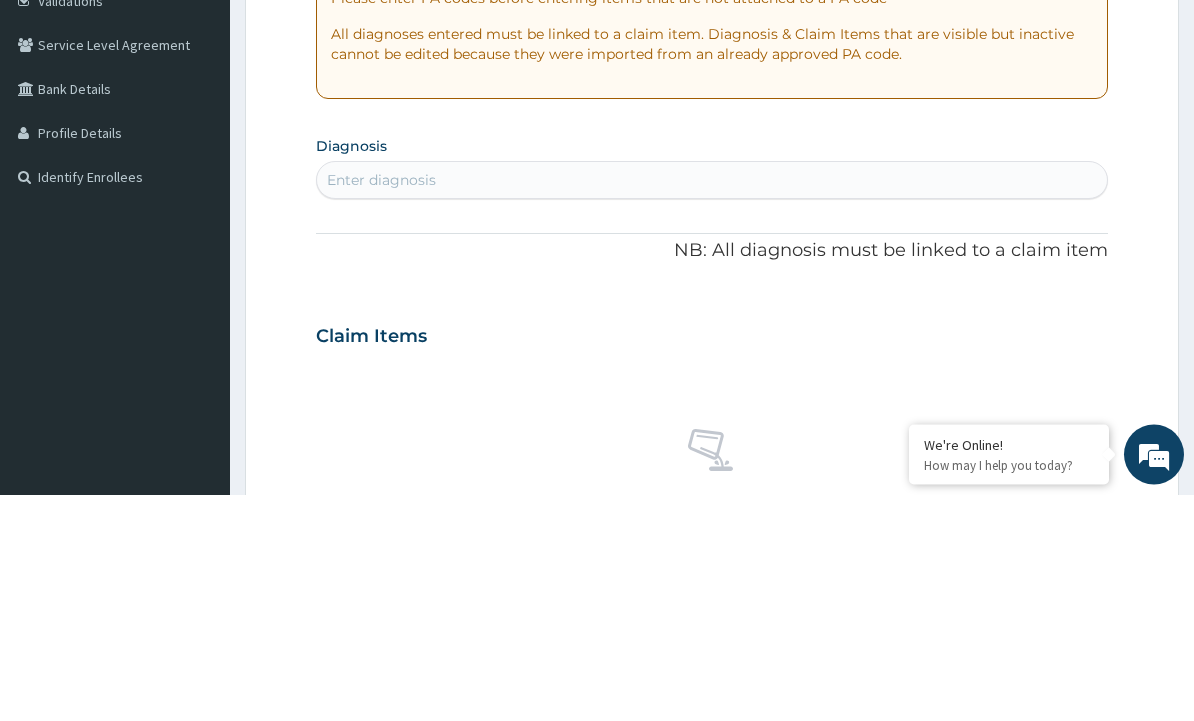 scroll, scrollTop: 393, scrollLeft: 0, axis: vertical 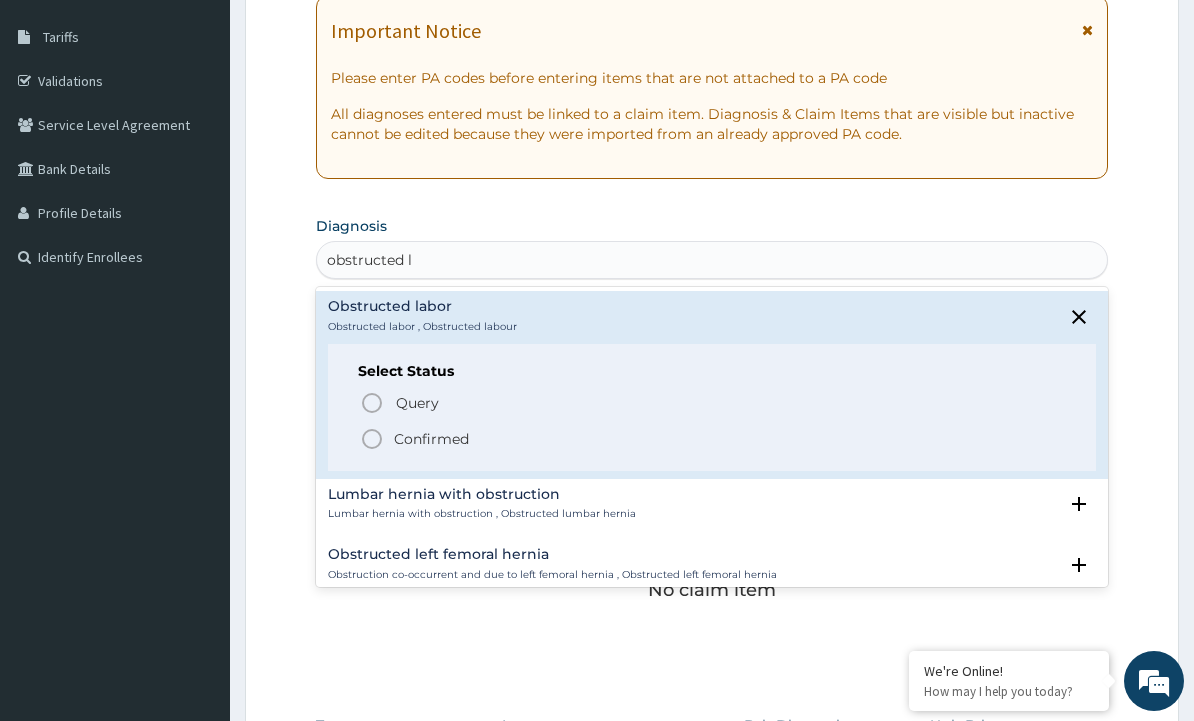 click on "Obstructed labor" at bounding box center [422, 306] 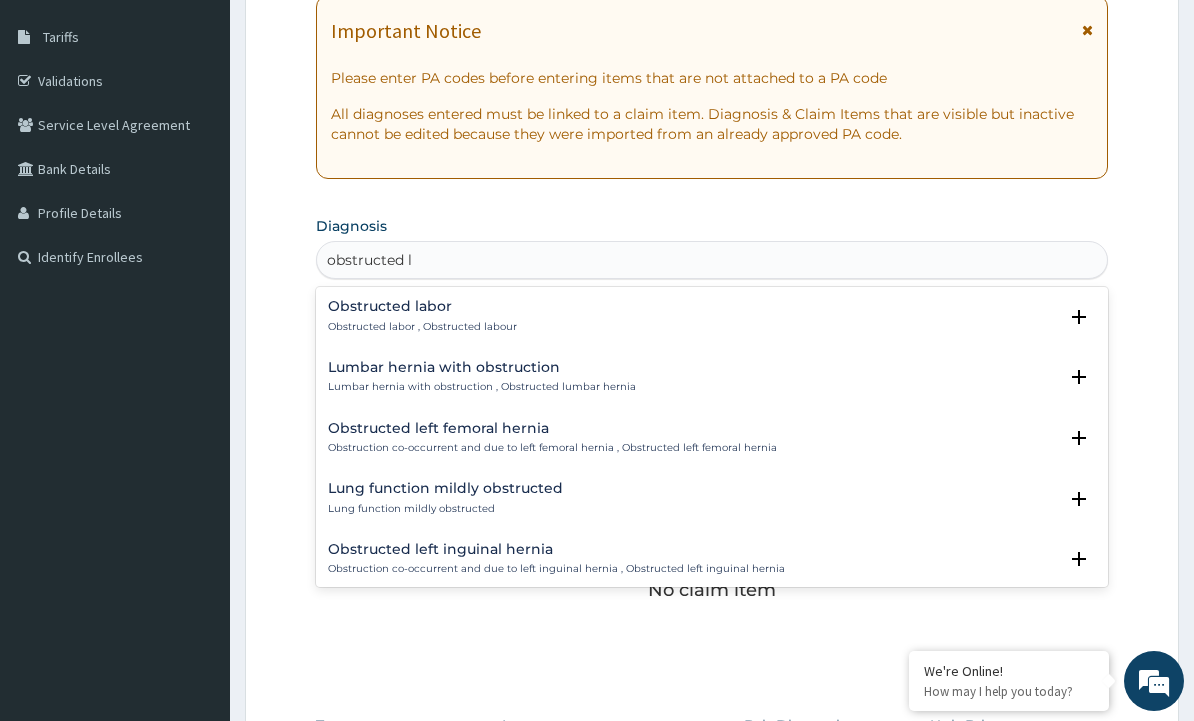 scroll, scrollTop: 0, scrollLeft: 0, axis: both 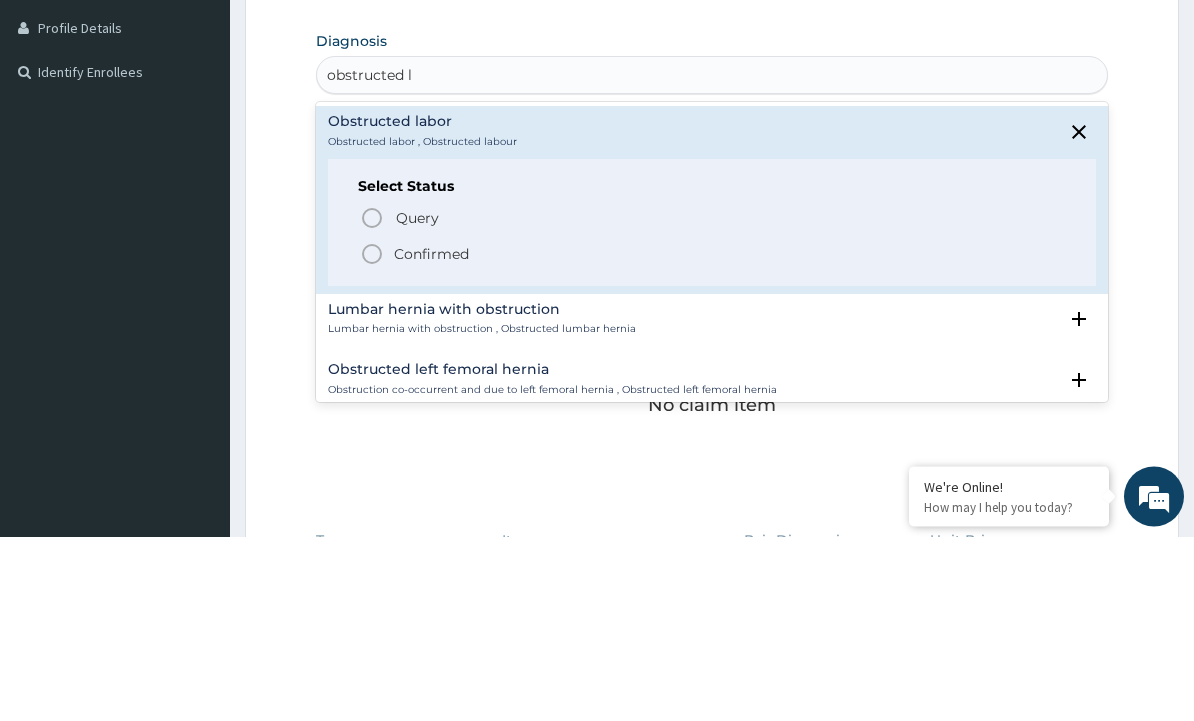 click on "Confirmed" at bounding box center [713, 439] 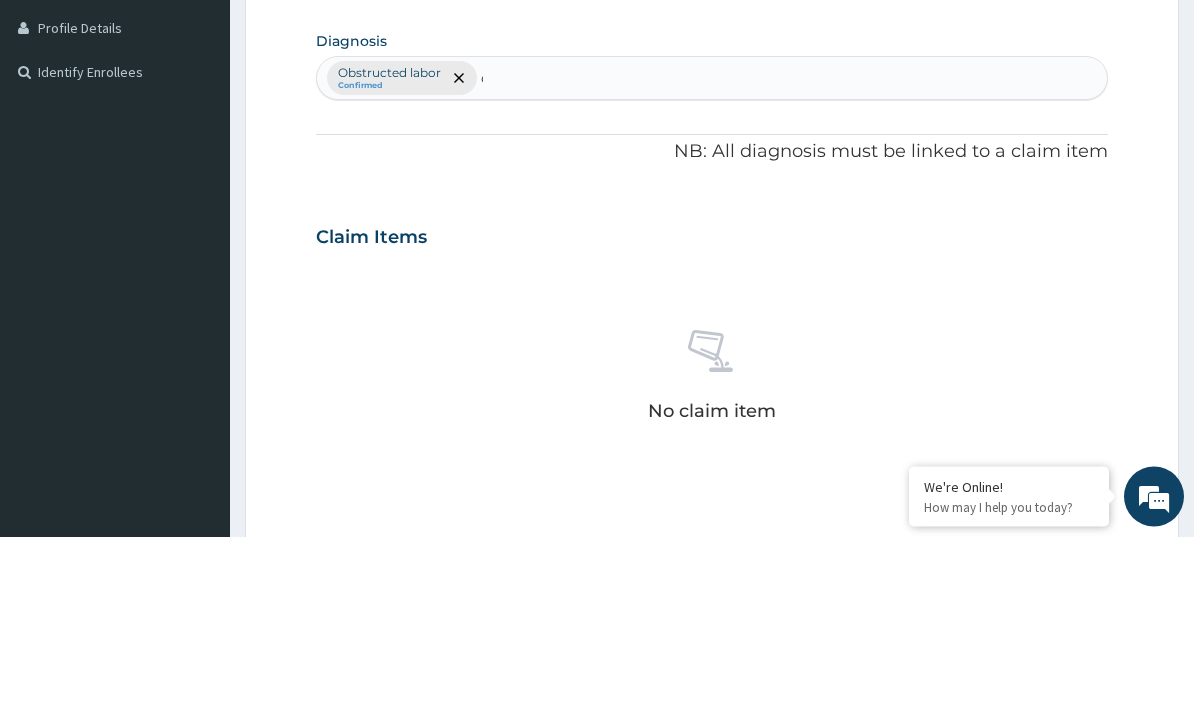 type 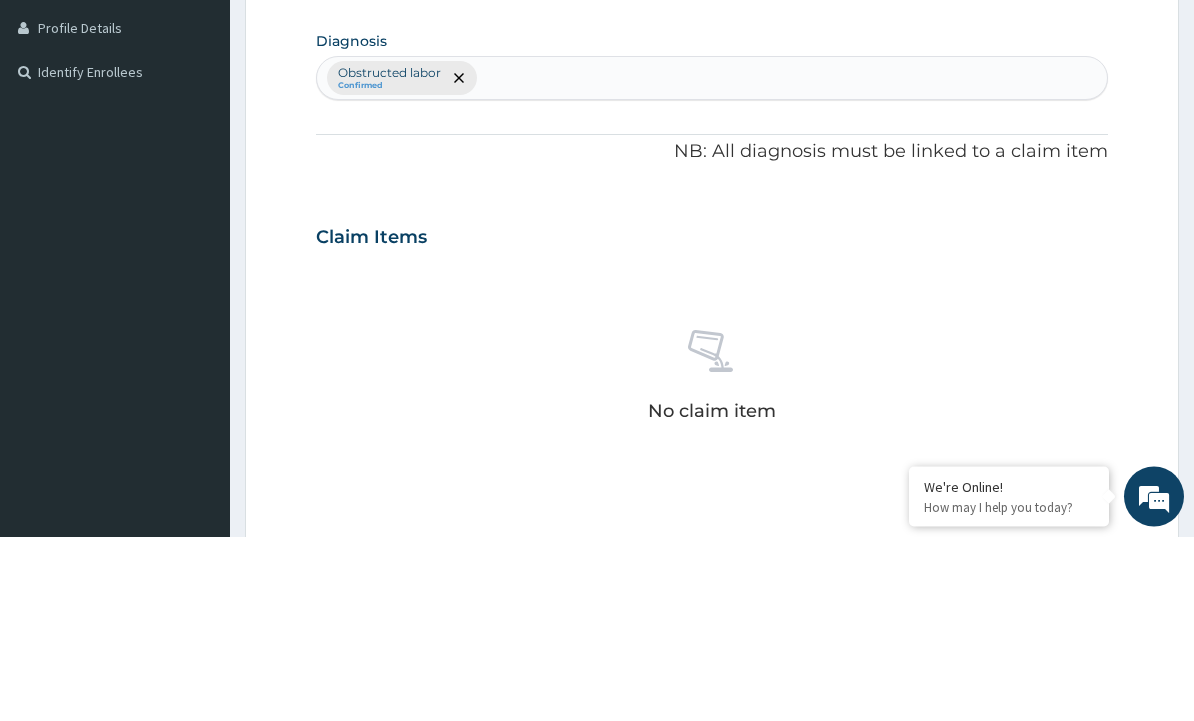 scroll, scrollTop: 498, scrollLeft: 0, axis: vertical 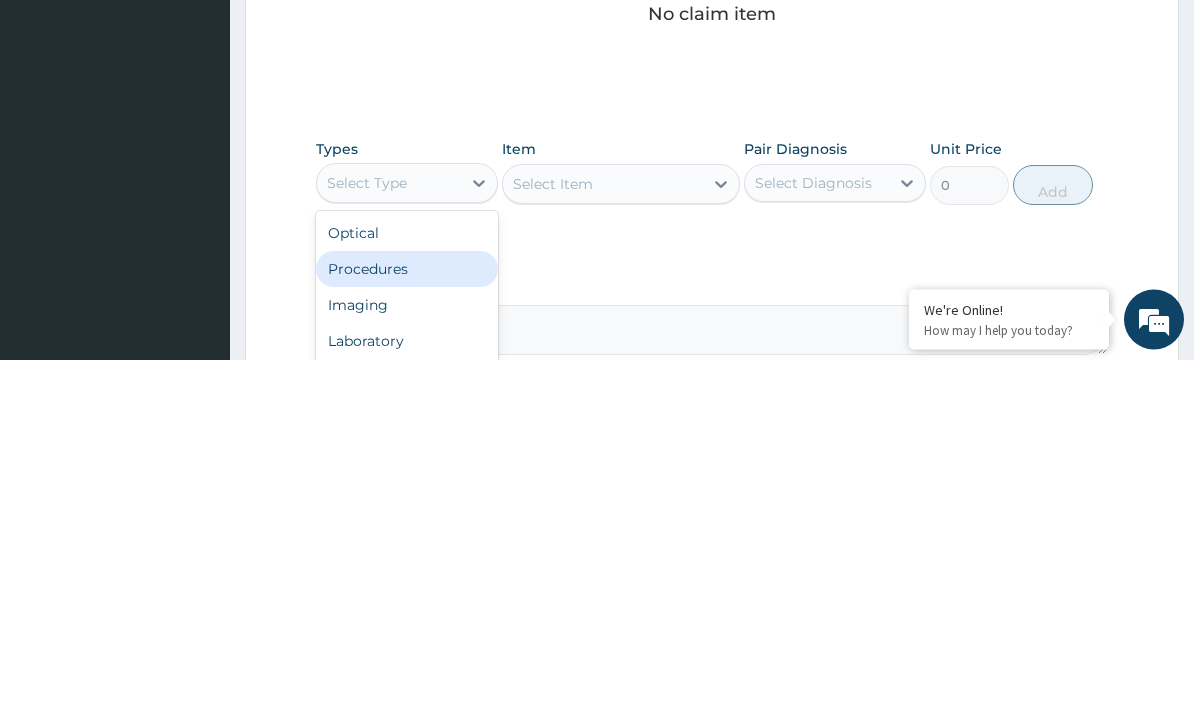 click on "Procedures" at bounding box center [407, 631] 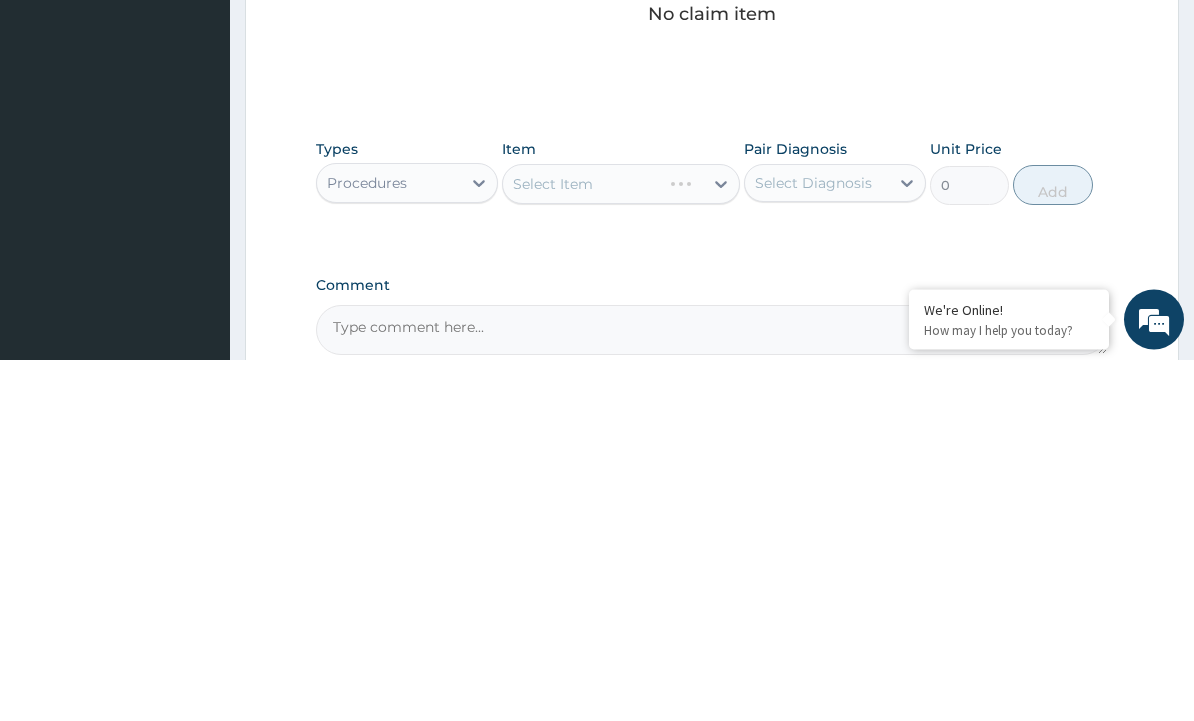 scroll, scrollTop: 668, scrollLeft: 0, axis: vertical 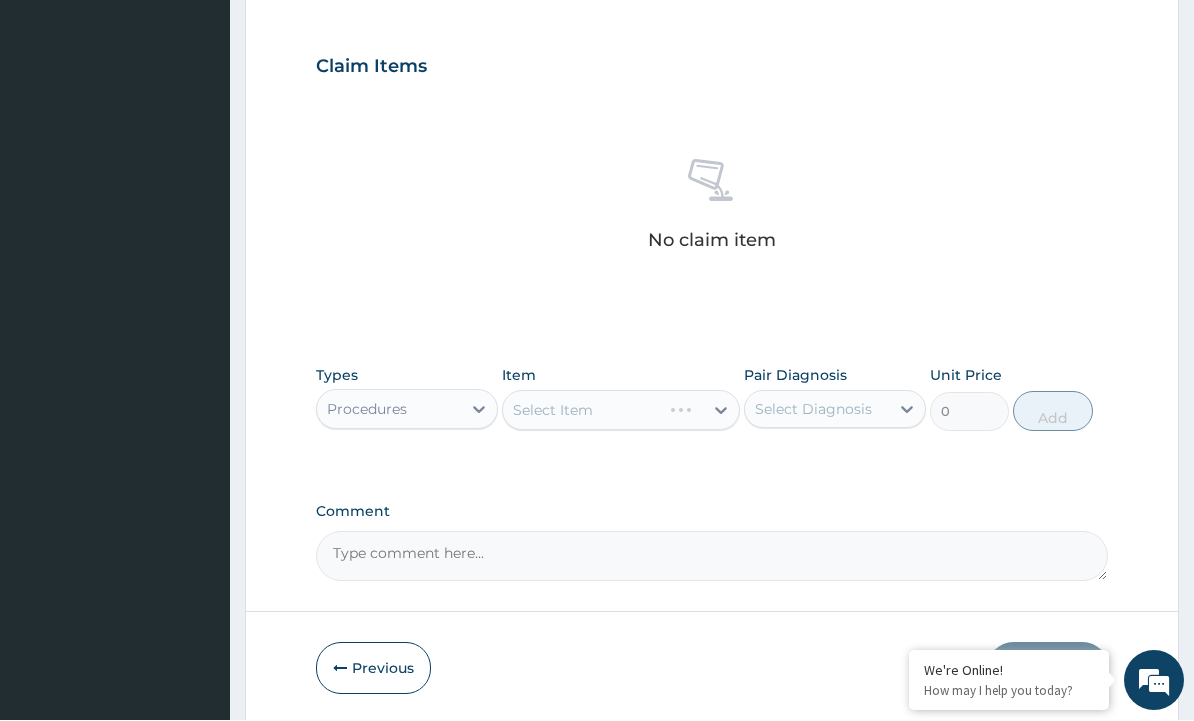 click on "Select Item" at bounding box center [621, 411] 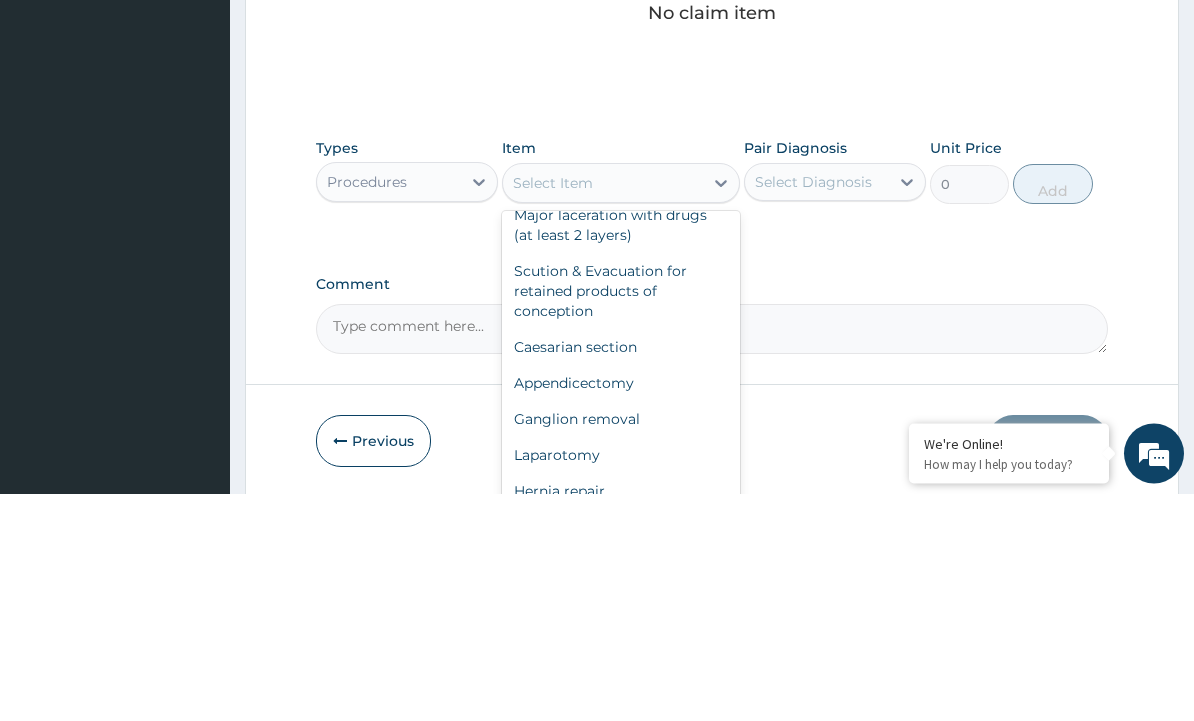 scroll, scrollTop: 342, scrollLeft: 0, axis: vertical 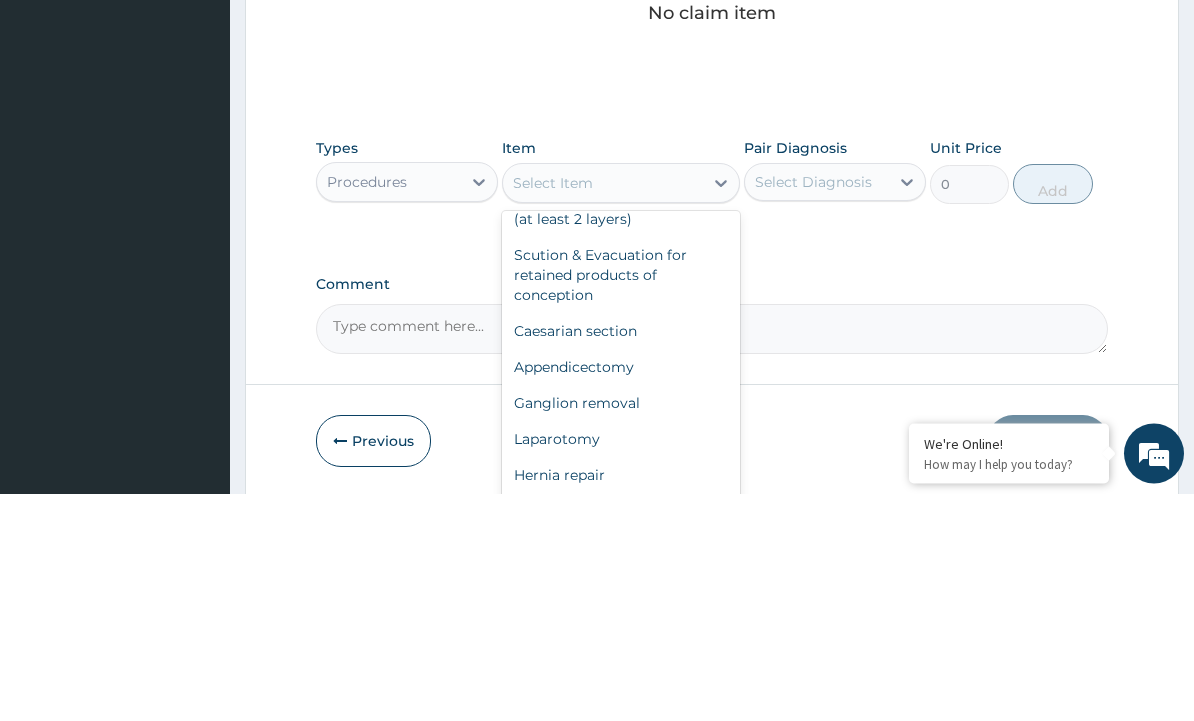 click on "Caesarian section" at bounding box center [621, 559] 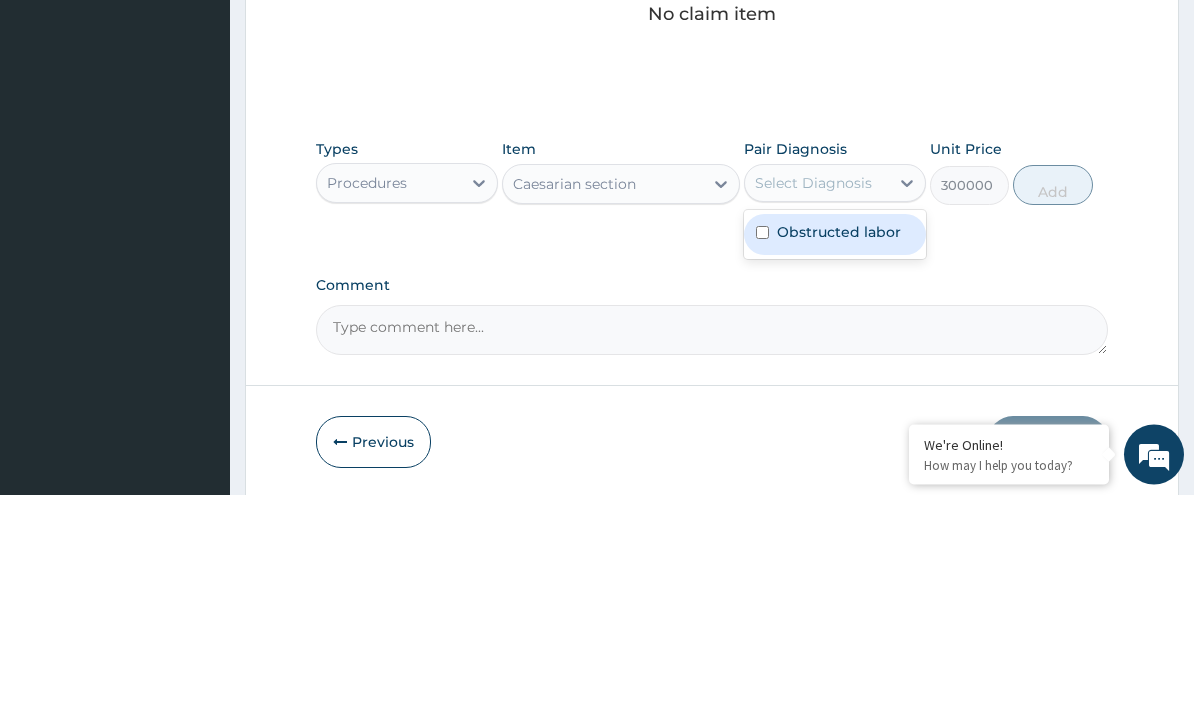 click at bounding box center [762, 459] 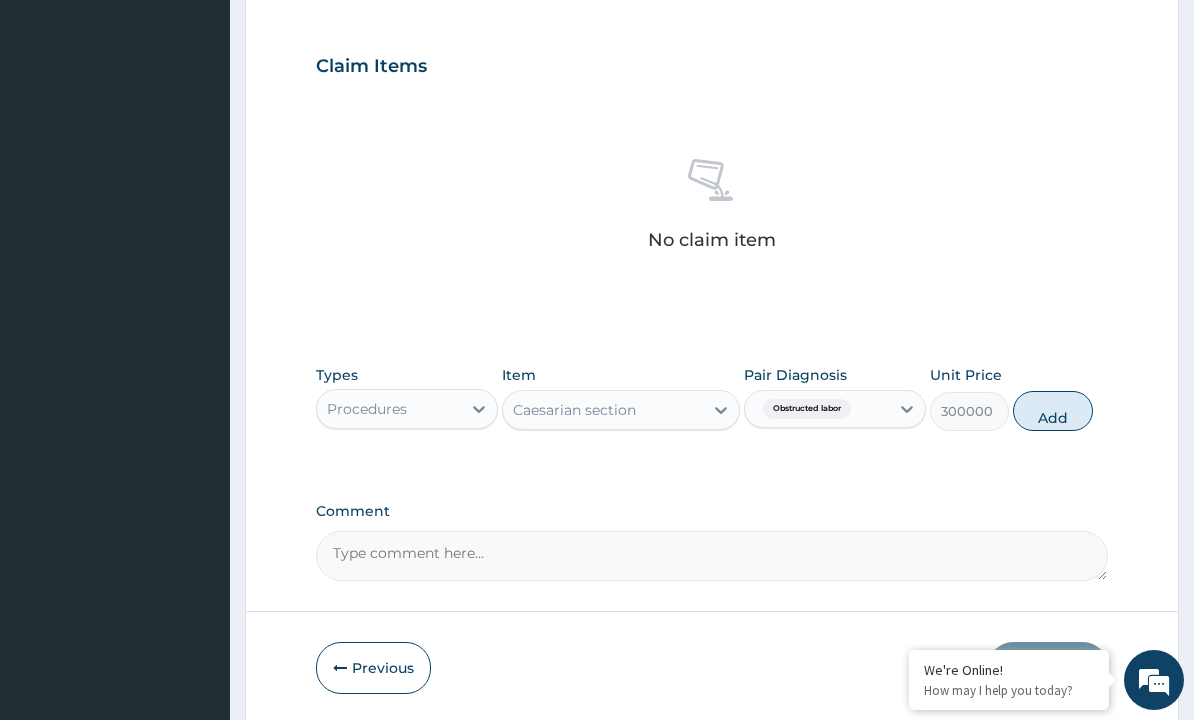 click on "Add" at bounding box center (1053, 412) 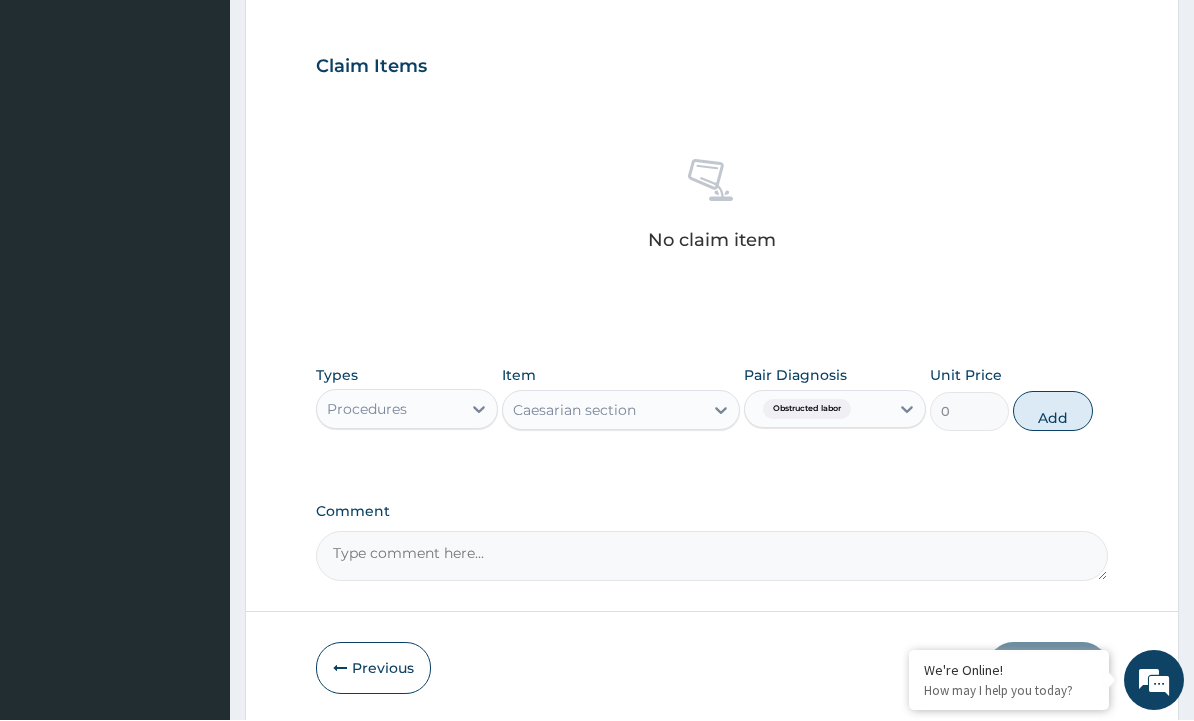 scroll, scrollTop: 573, scrollLeft: 0, axis: vertical 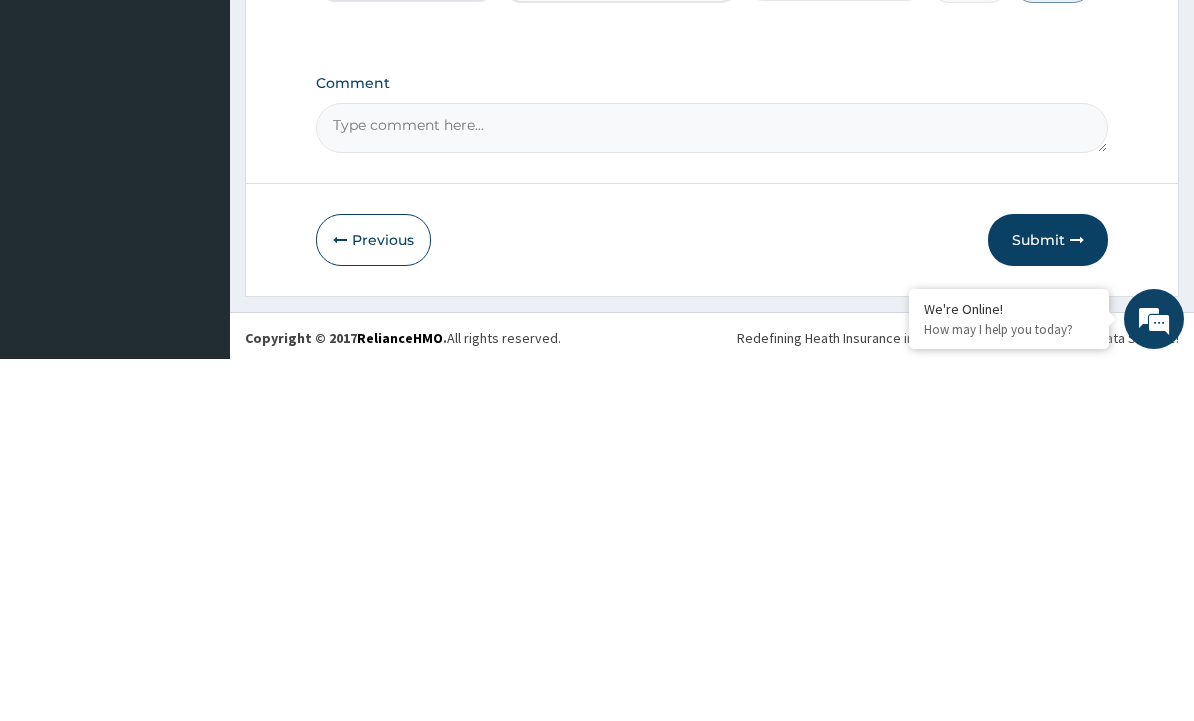 click on "Comment" at bounding box center [712, 490] 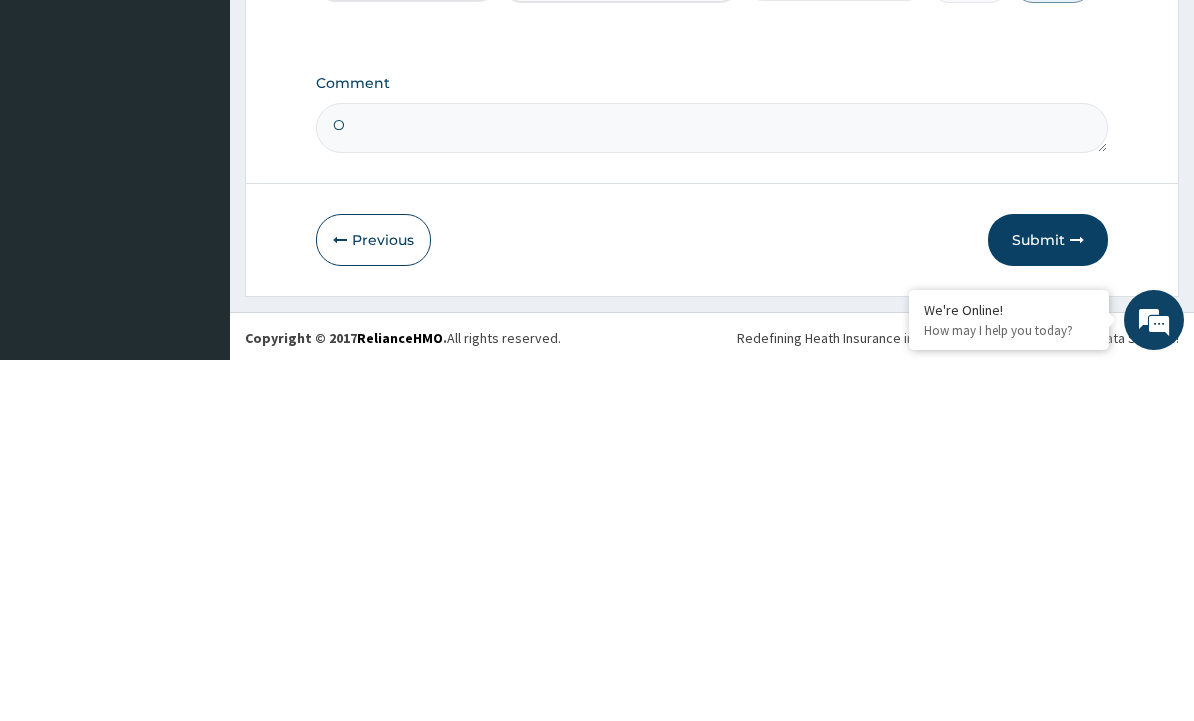 scroll, scrollTop: 640, scrollLeft: 0, axis: vertical 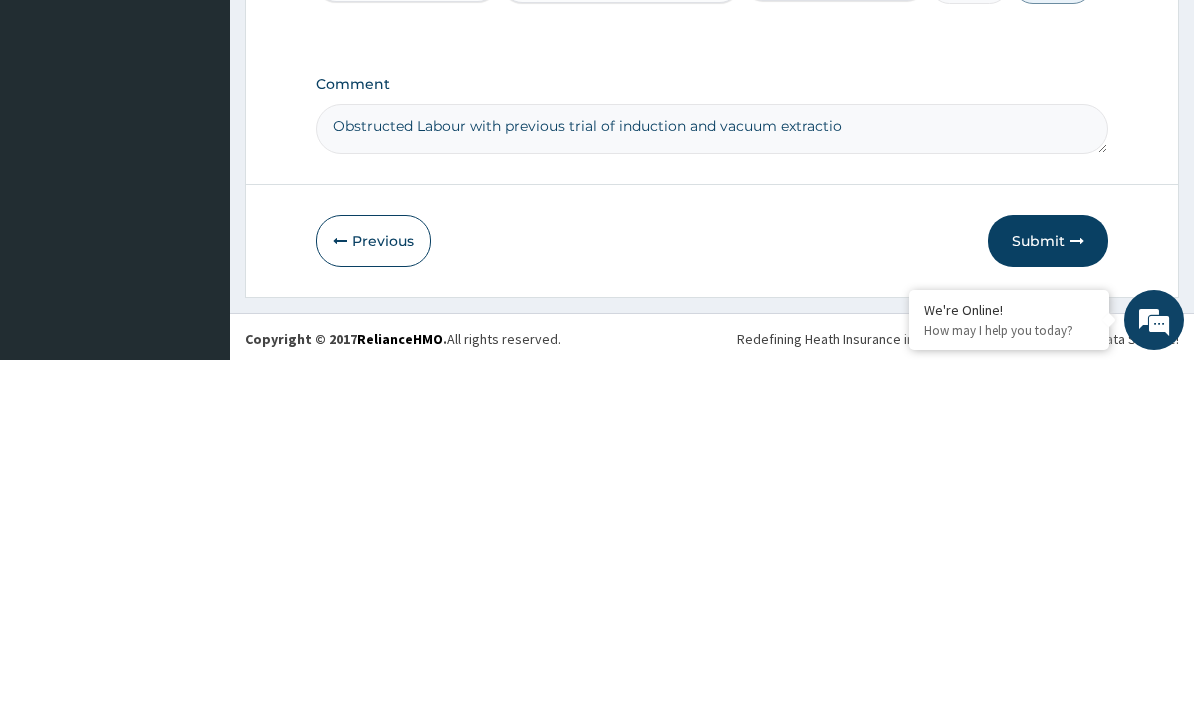 type on "Obstructed Labour with previous trial of induction and vacuum extraction" 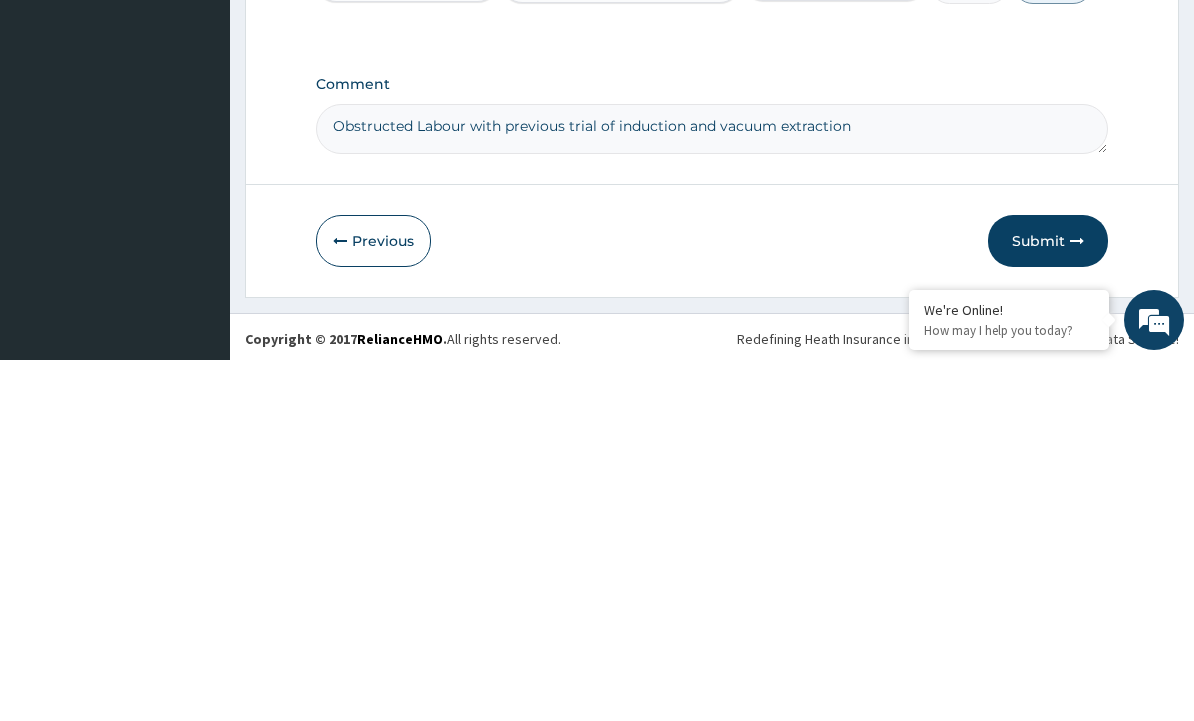 click on "Submit" at bounding box center [1048, 602] 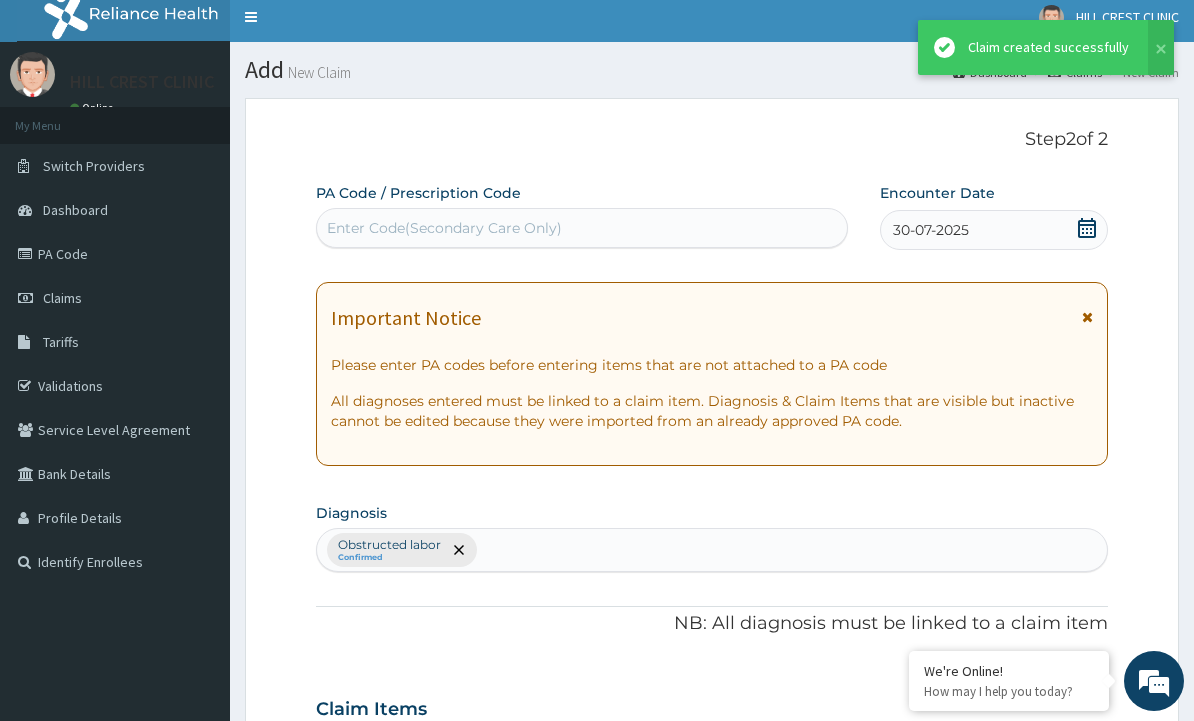 scroll, scrollTop: 0, scrollLeft: 0, axis: both 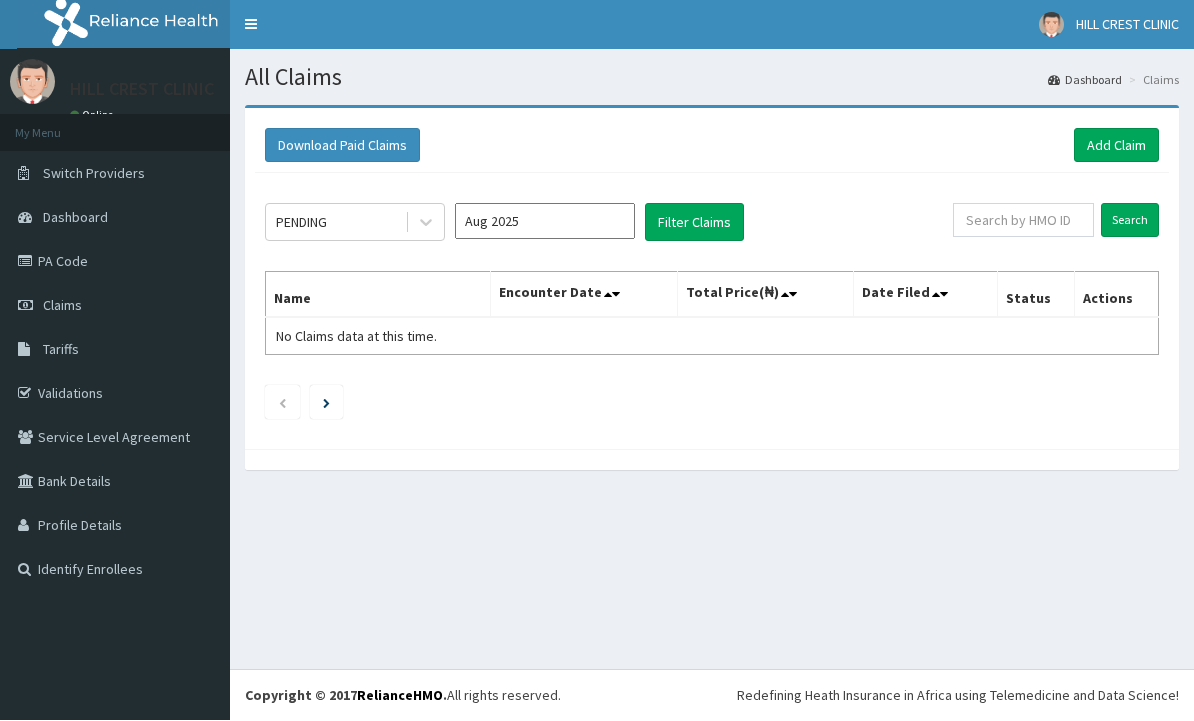 click on "Filter Claims" at bounding box center (694, 223) 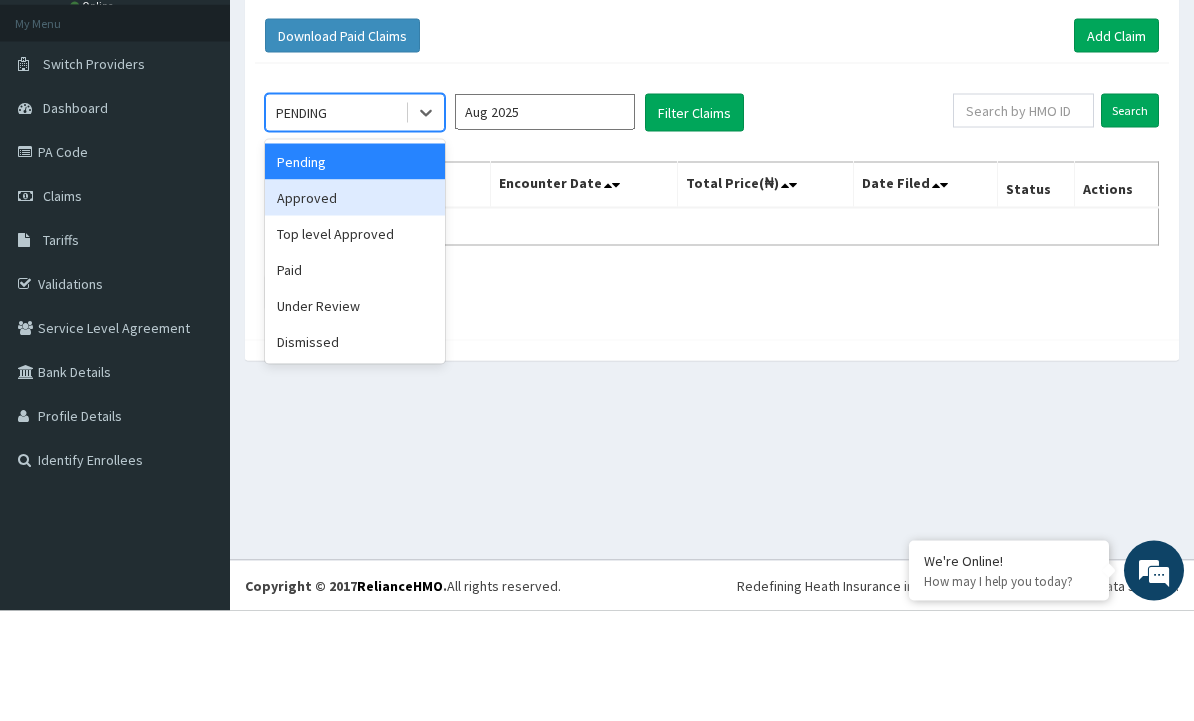 click on "Approved" at bounding box center (355, 308) 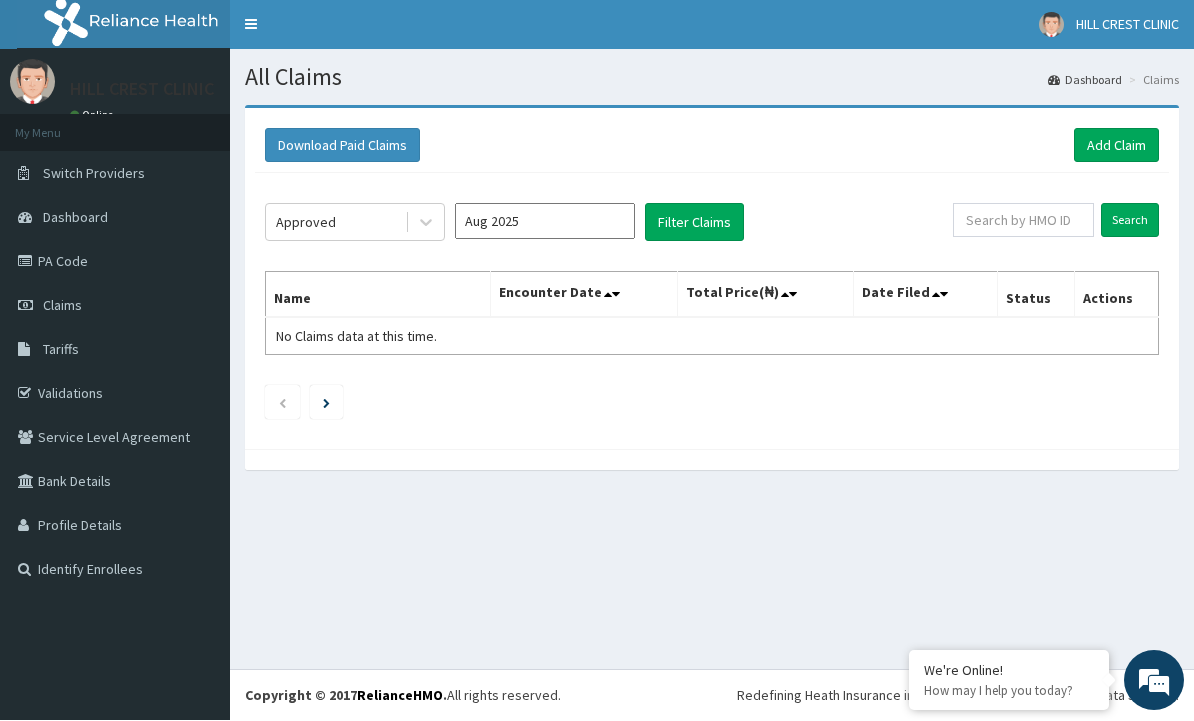 click on "Filter Claims" at bounding box center (694, 223) 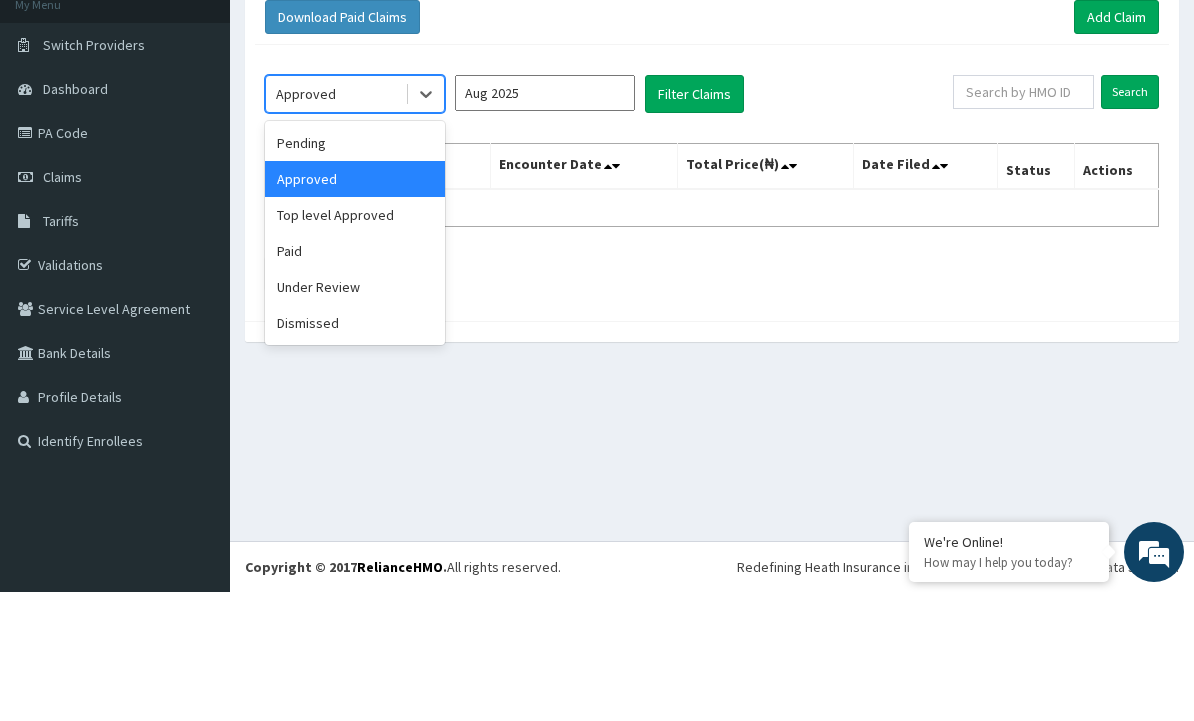 click on "Pending" at bounding box center (355, 272) 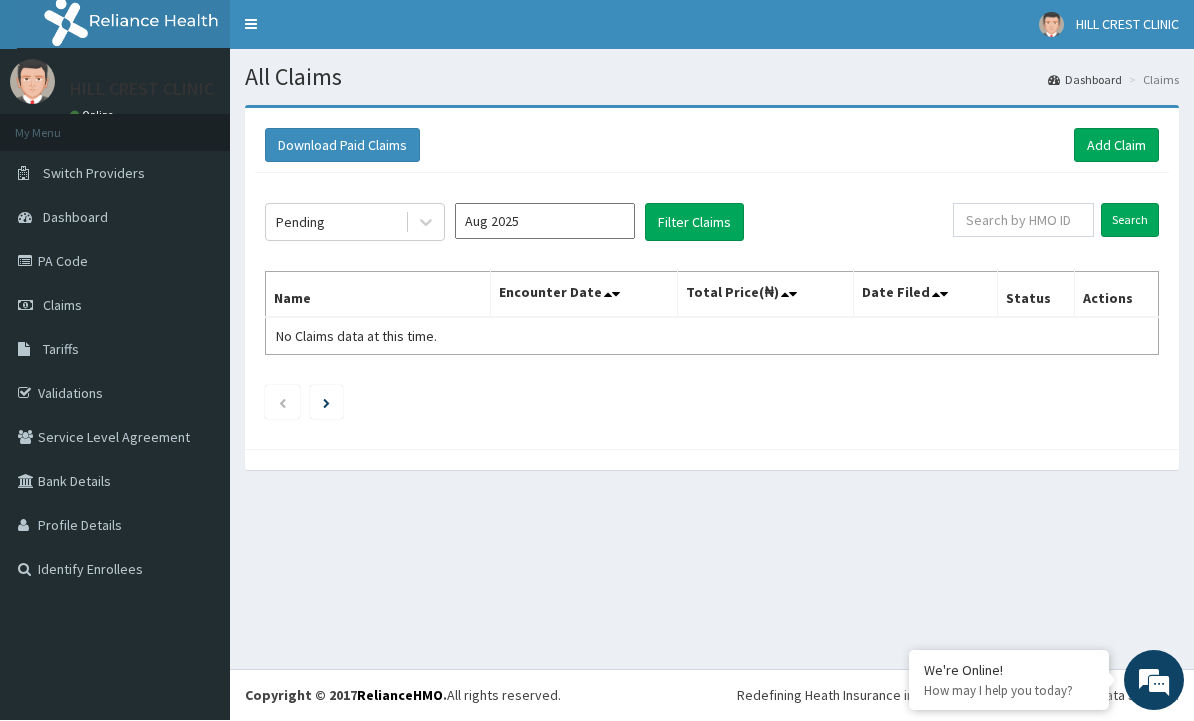 click on "Filter Claims" at bounding box center (694, 223) 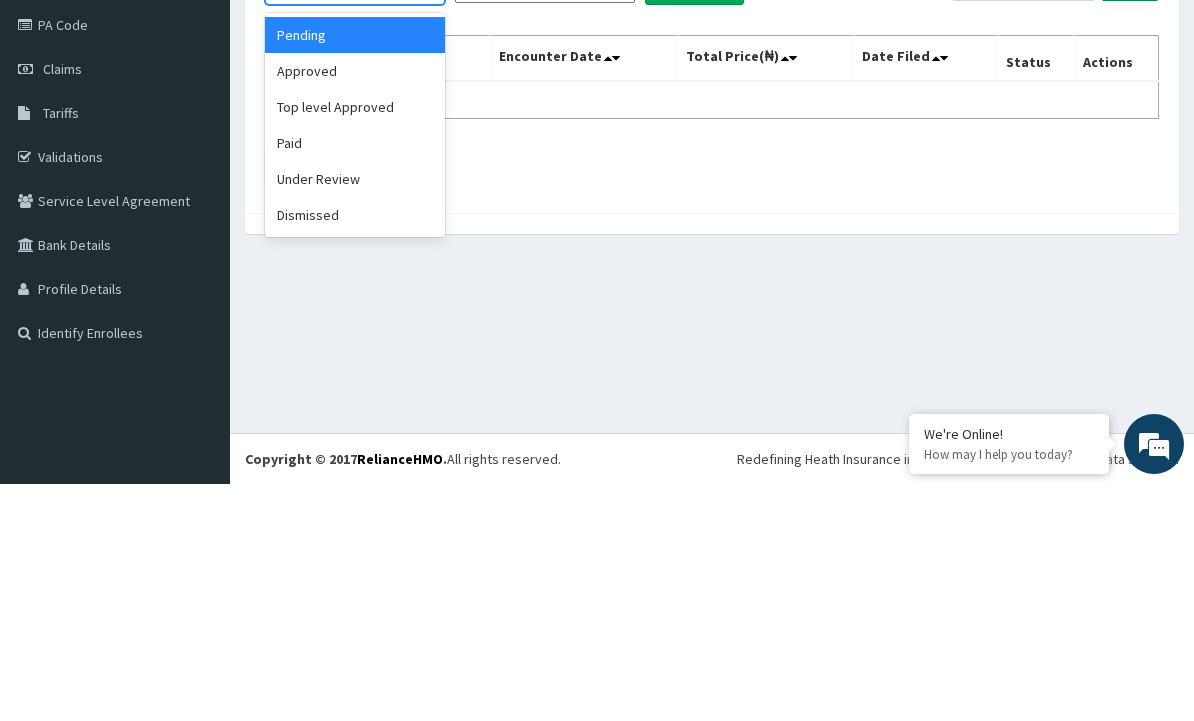 click on "Under Review" at bounding box center (355, 416) 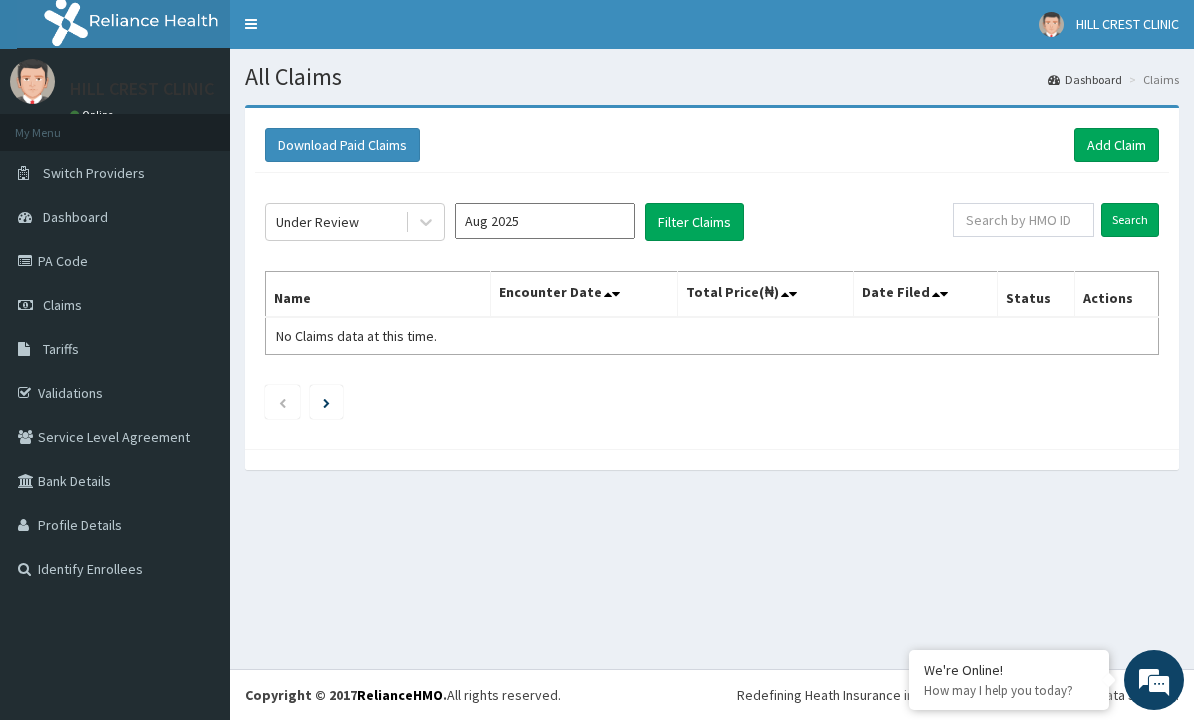 click on "Filter Claims" at bounding box center (694, 223) 